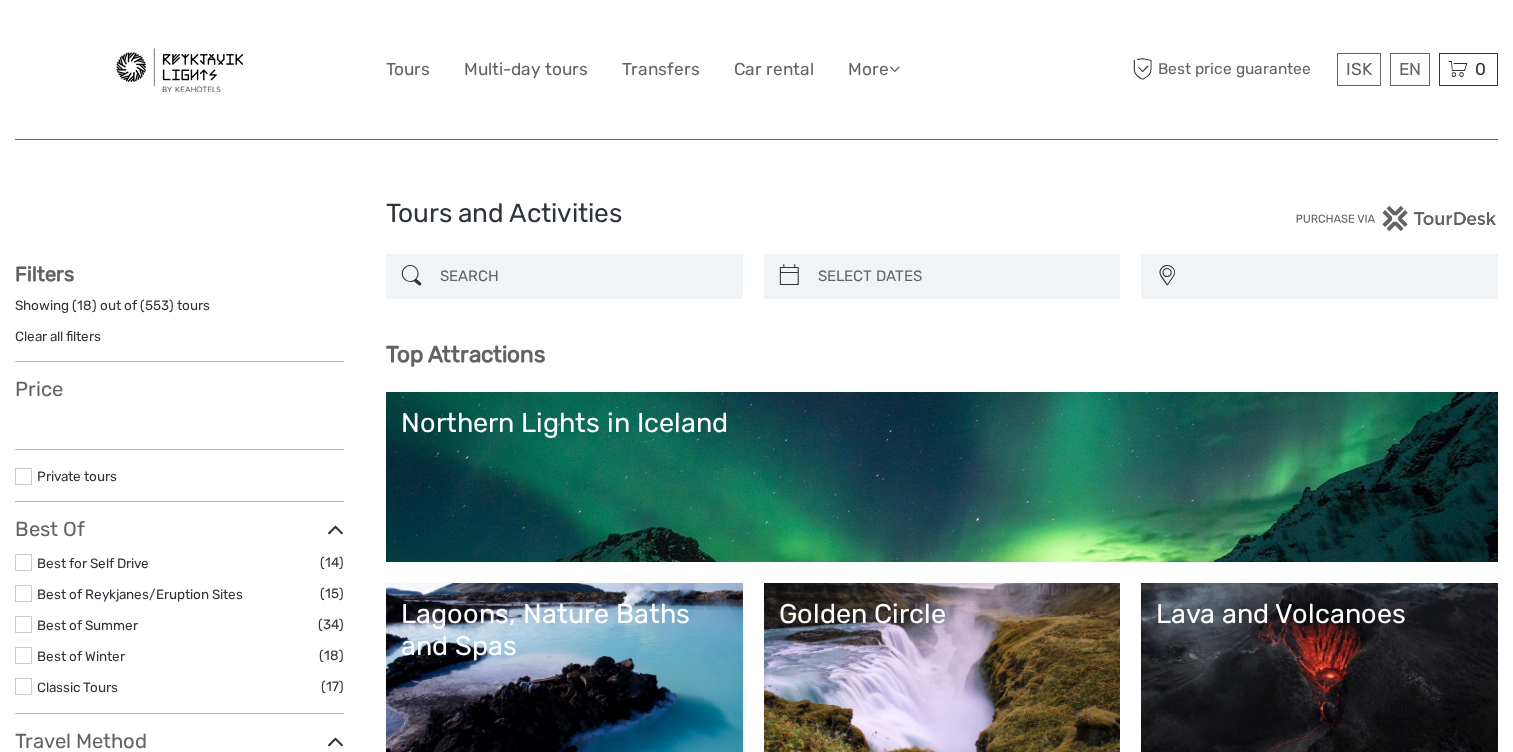 select 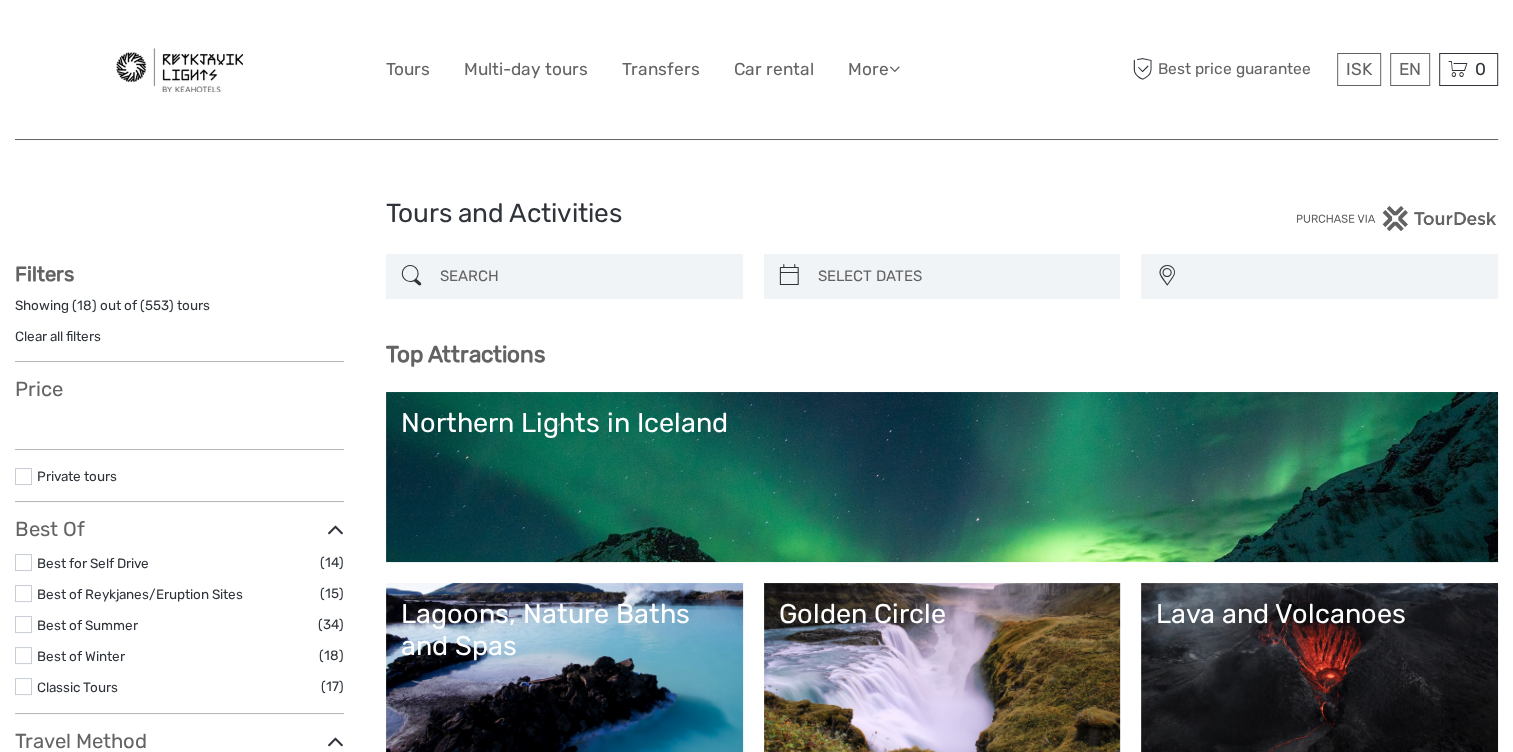 scroll, scrollTop: 0, scrollLeft: 0, axis: both 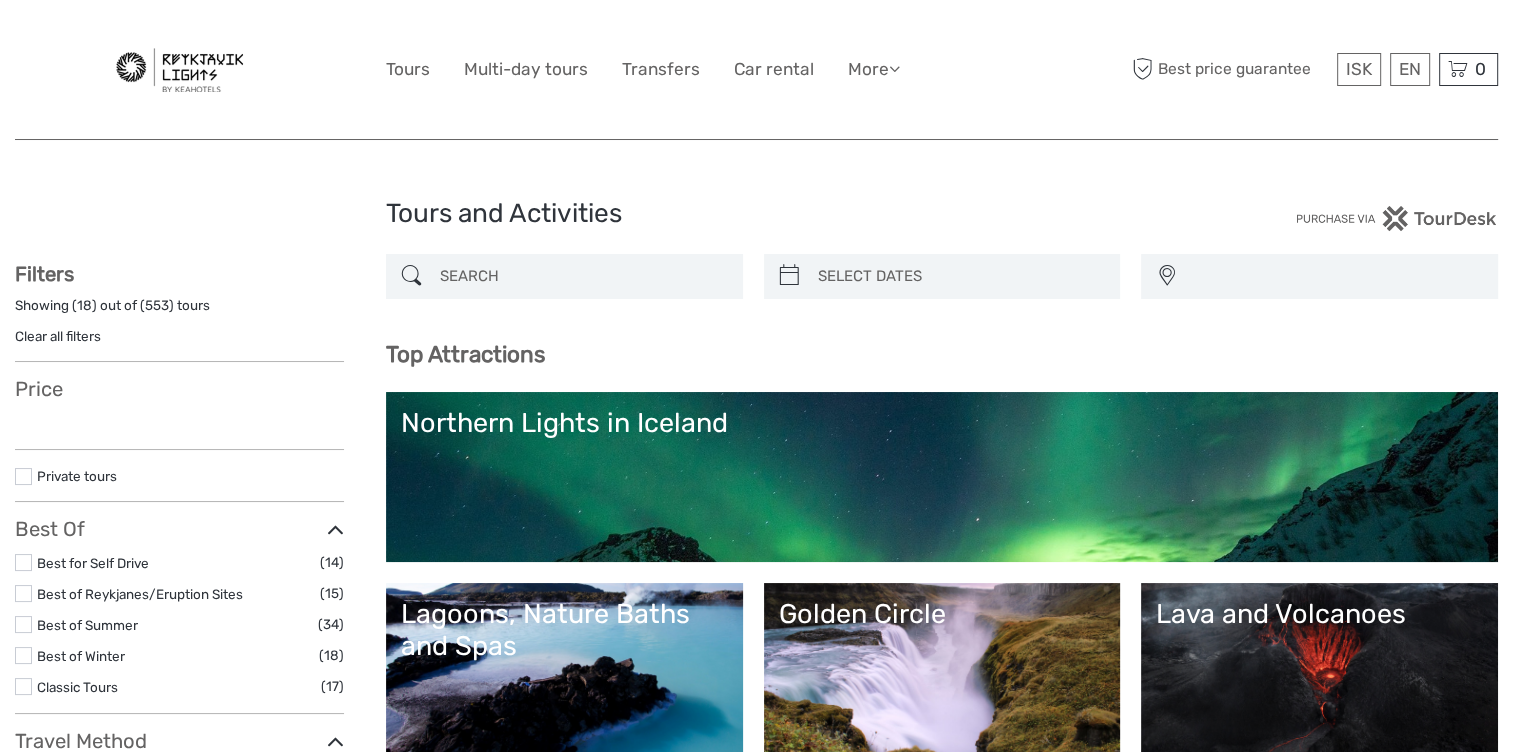 select 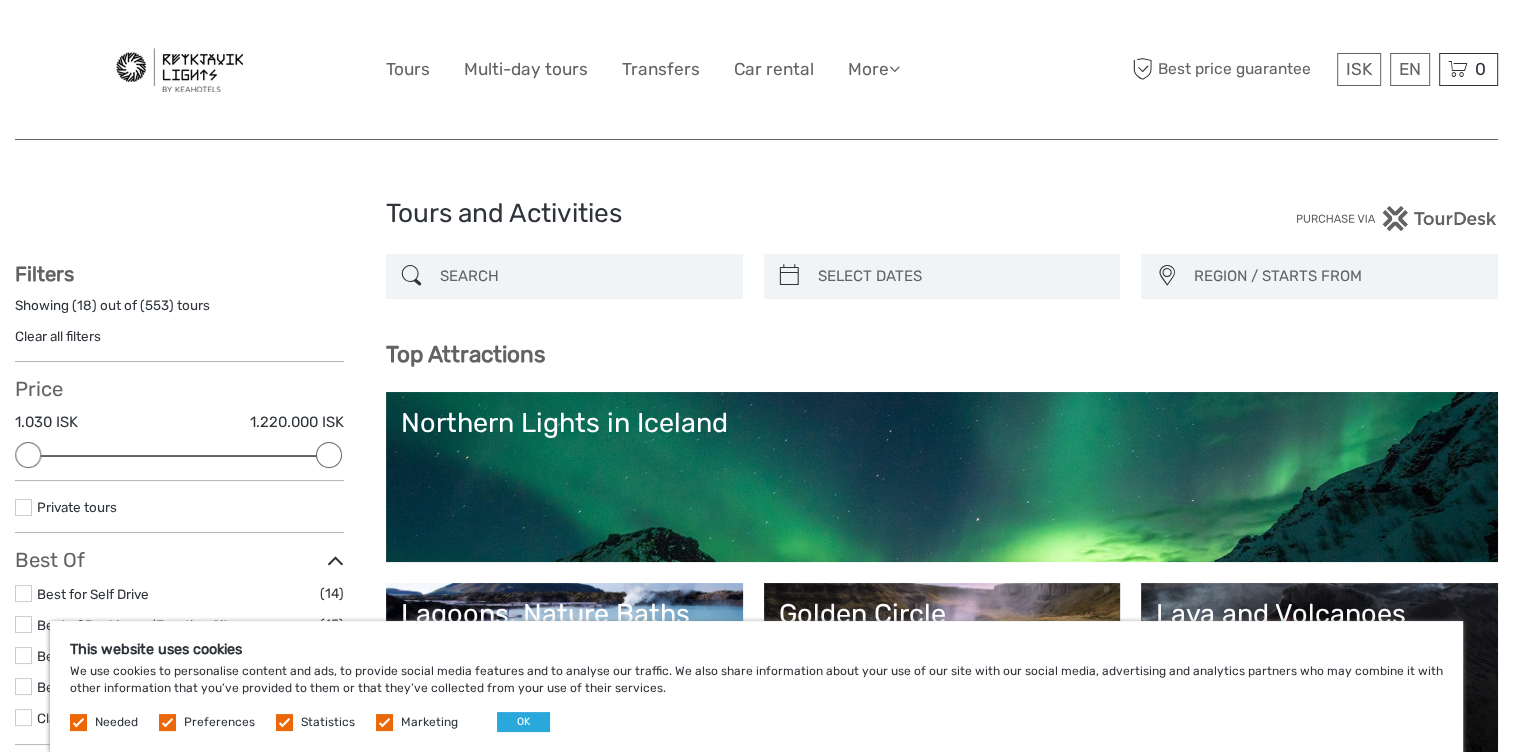scroll, scrollTop: 0, scrollLeft: 0, axis: both 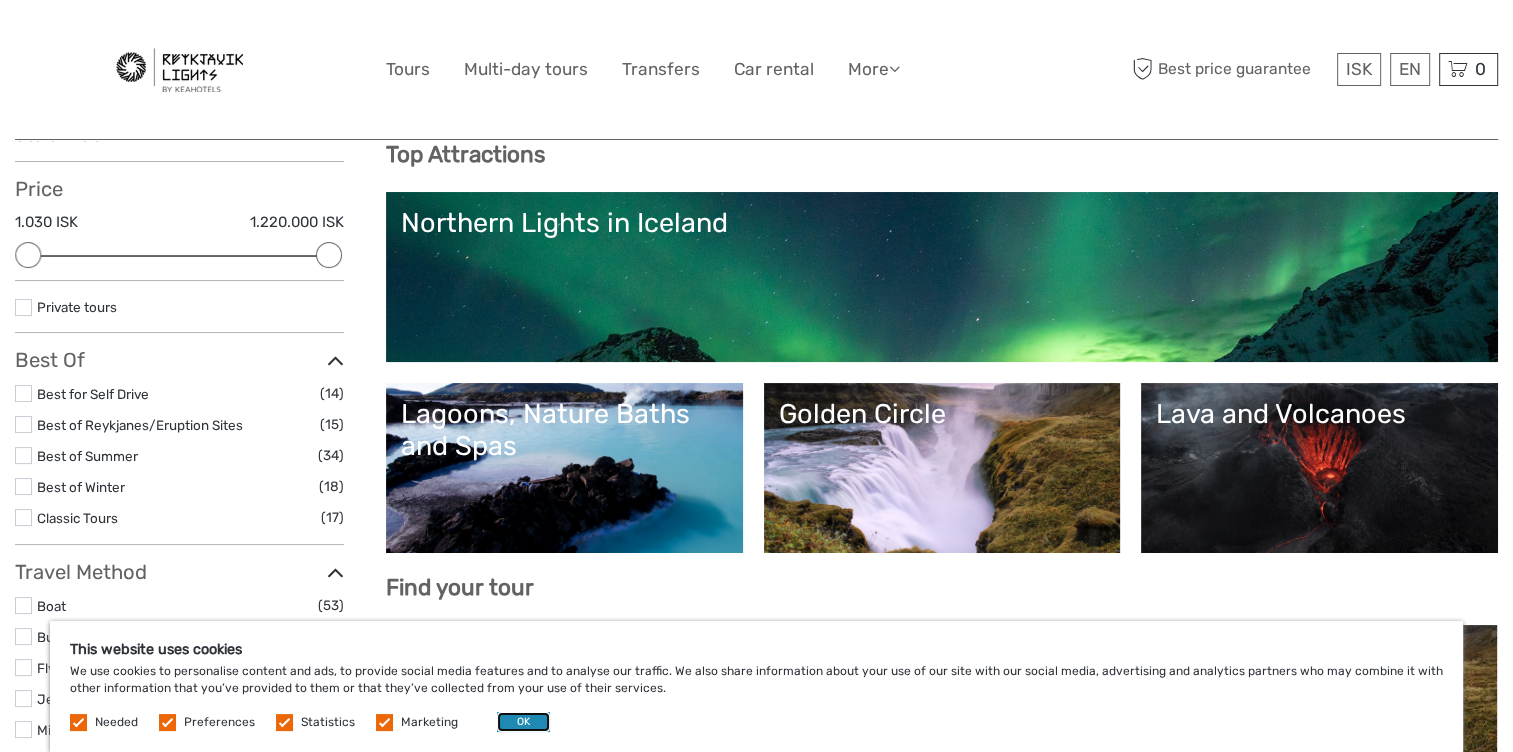 click on "OK" at bounding box center (523, 722) 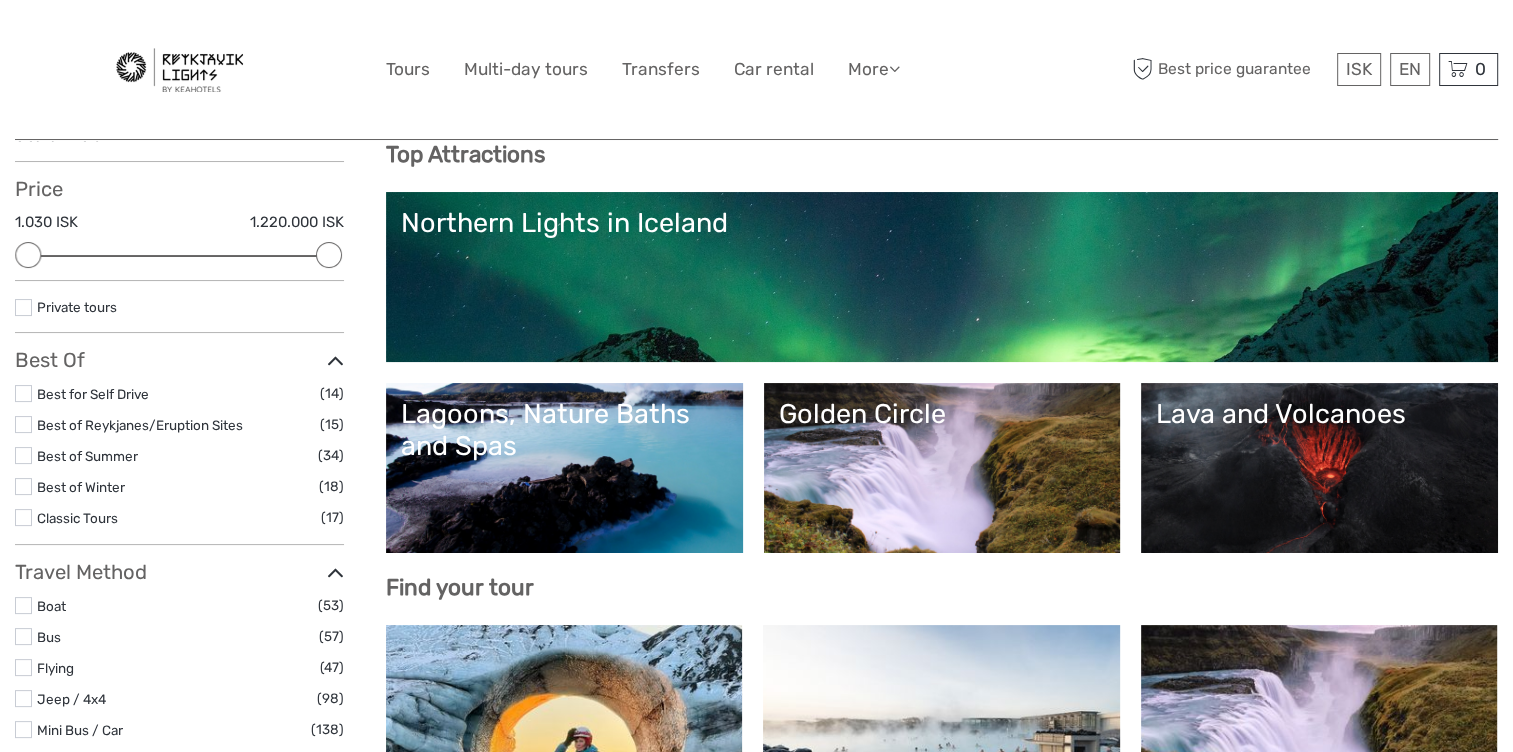 click on "Golden Circle" at bounding box center [942, 468] 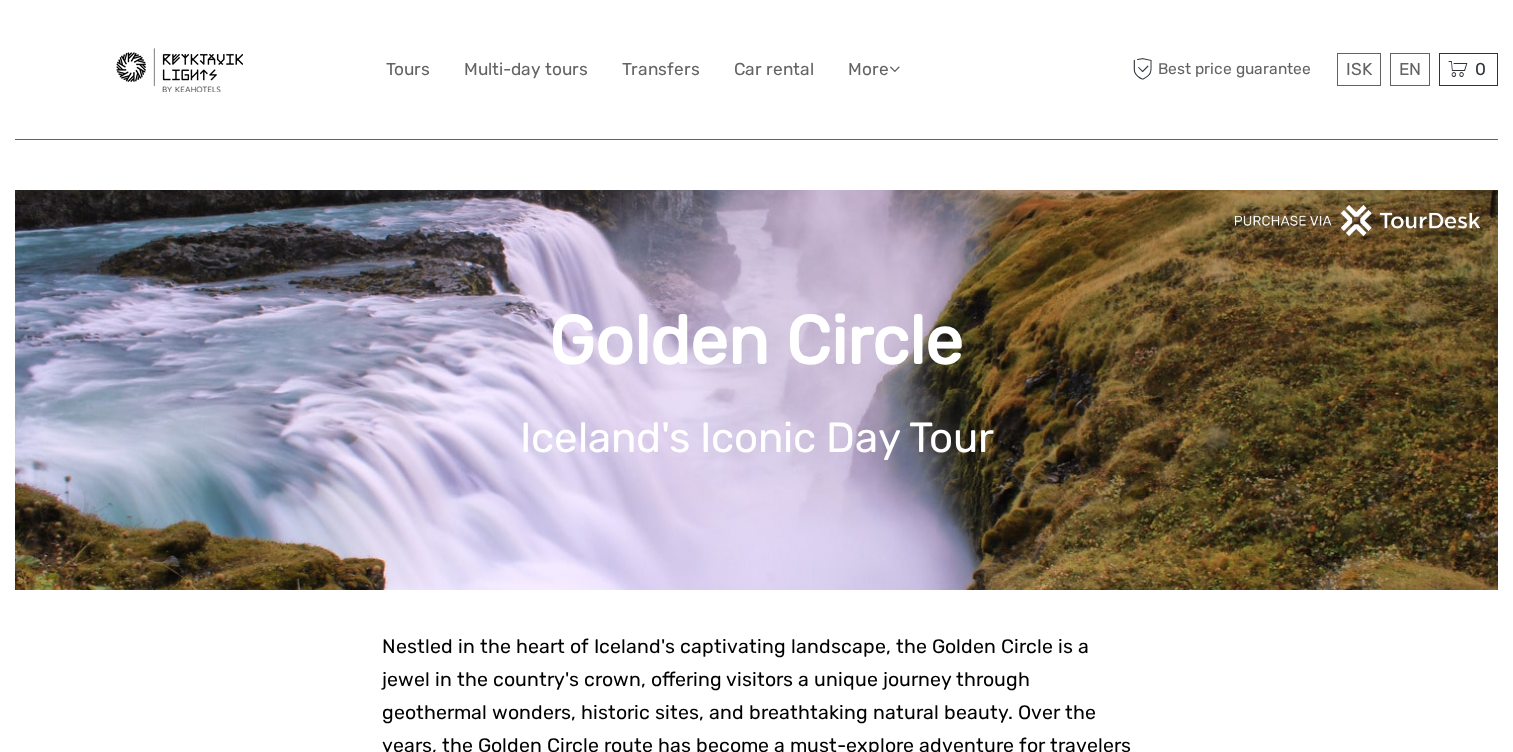 scroll, scrollTop: 0, scrollLeft: 0, axis: both 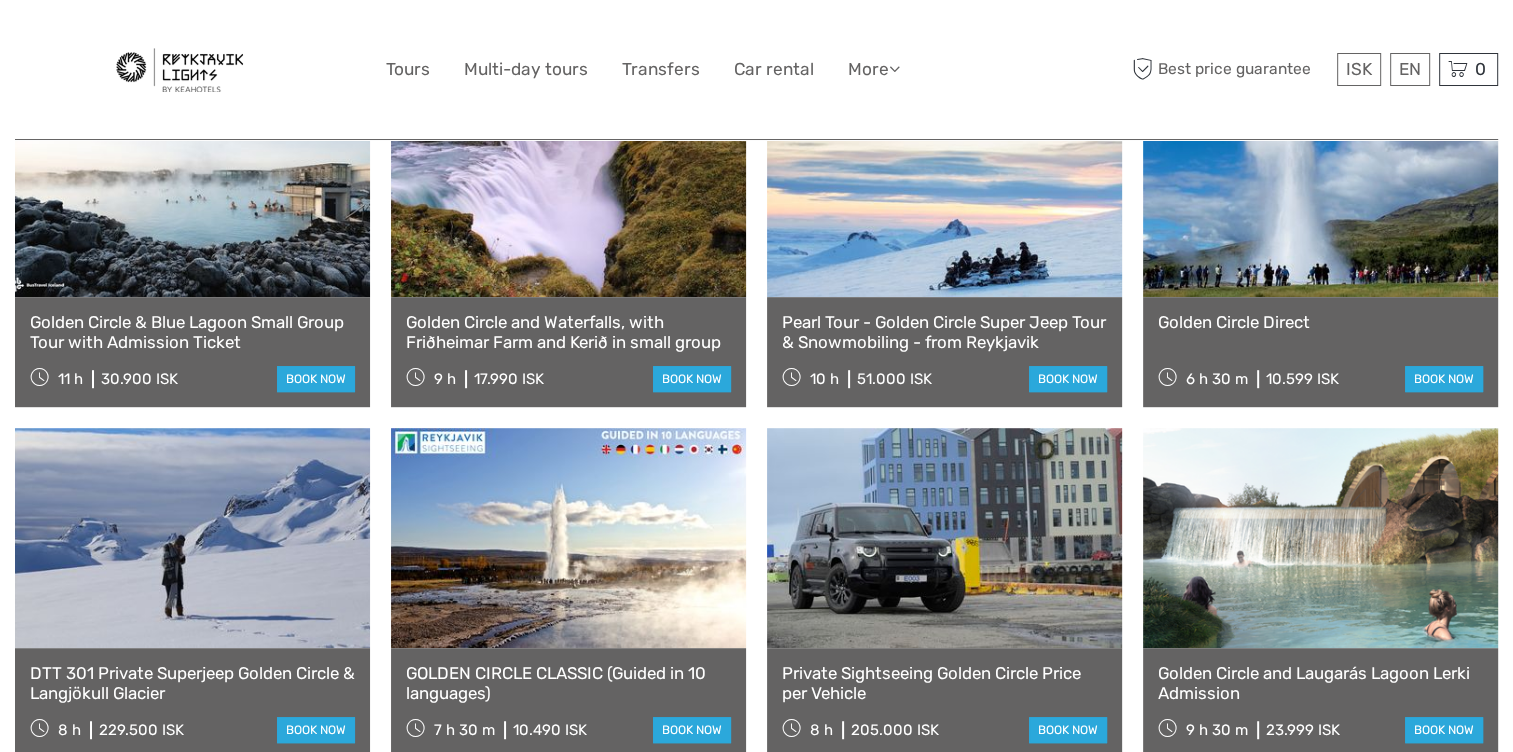 click at bounding box center (568, 187) 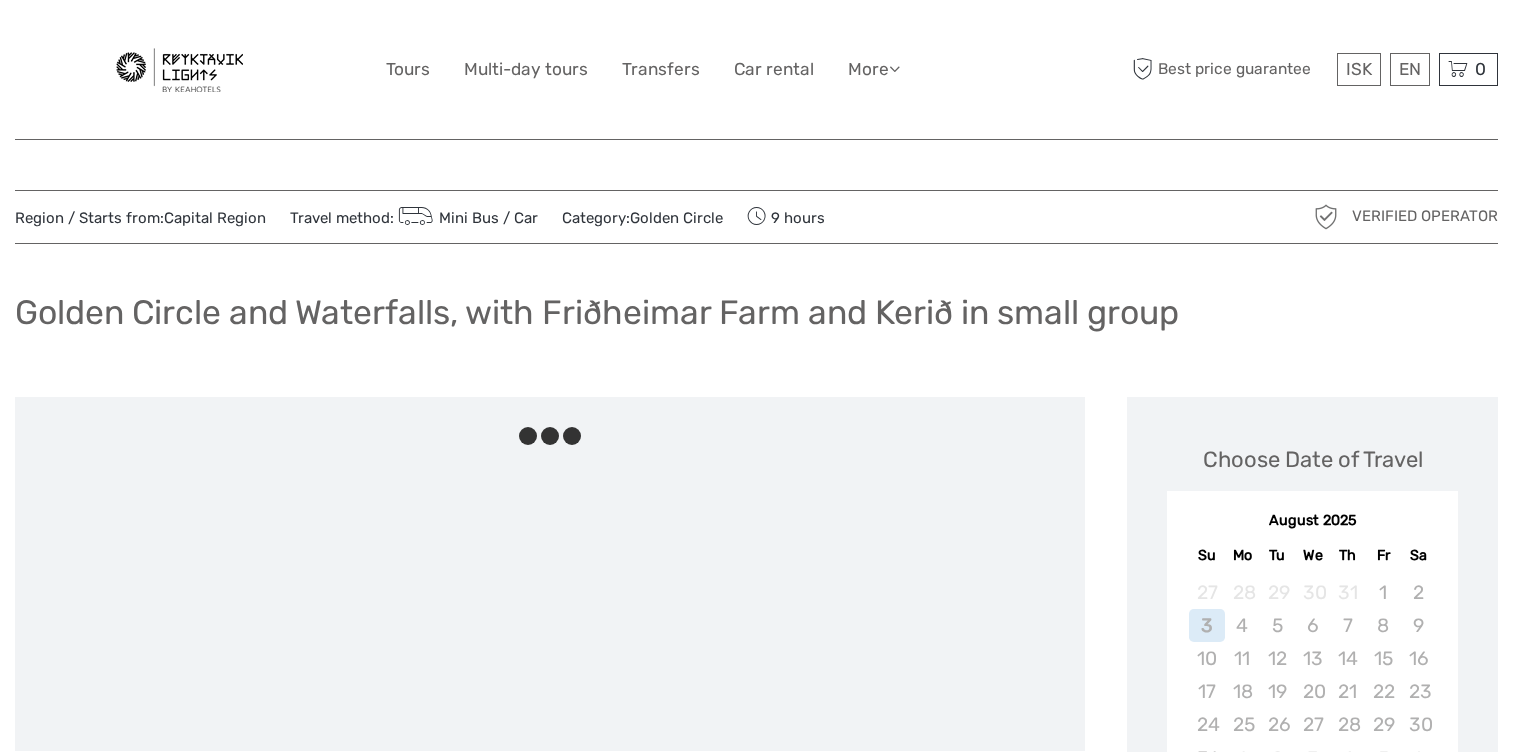 scroll, scrollTop: 0, scrollLeft: 0, axis: both 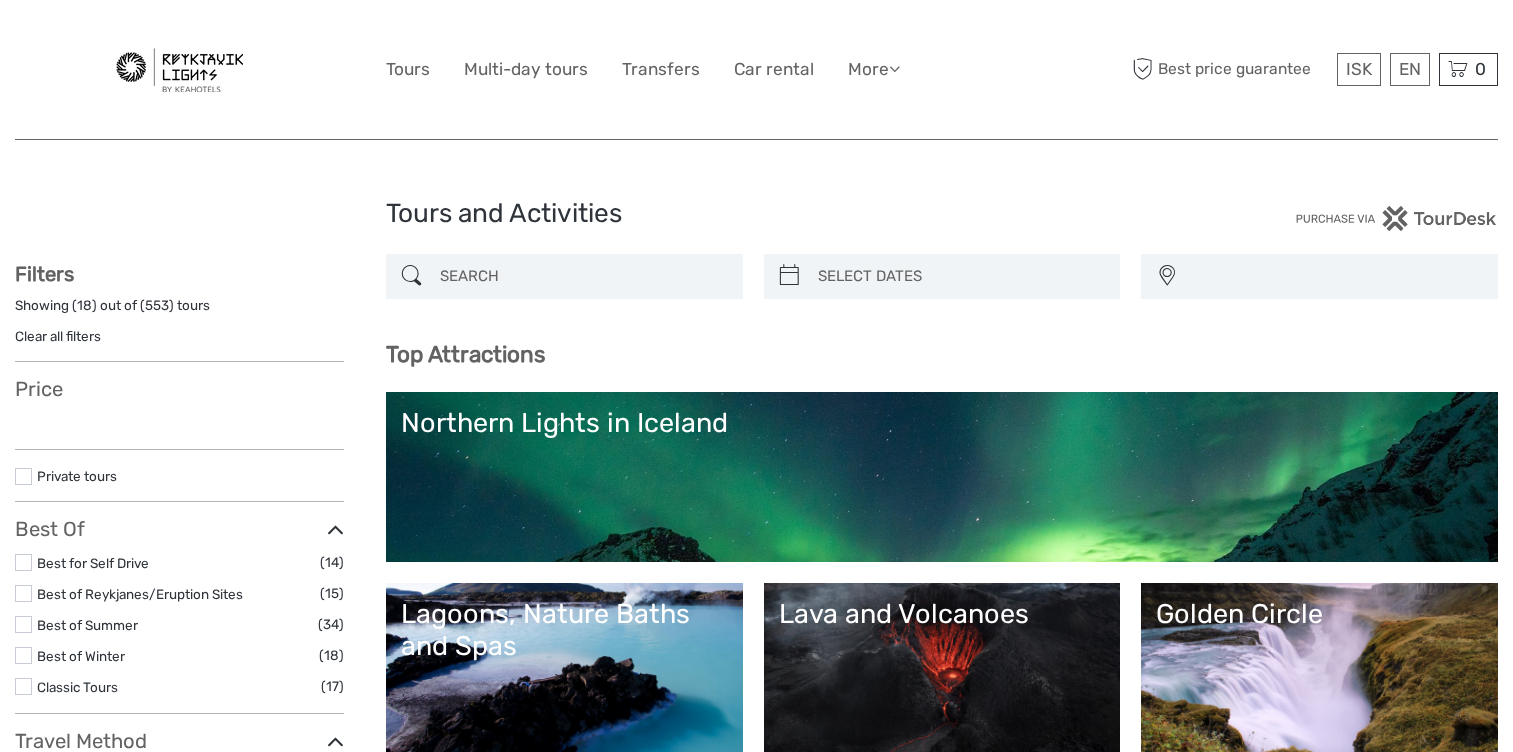 select 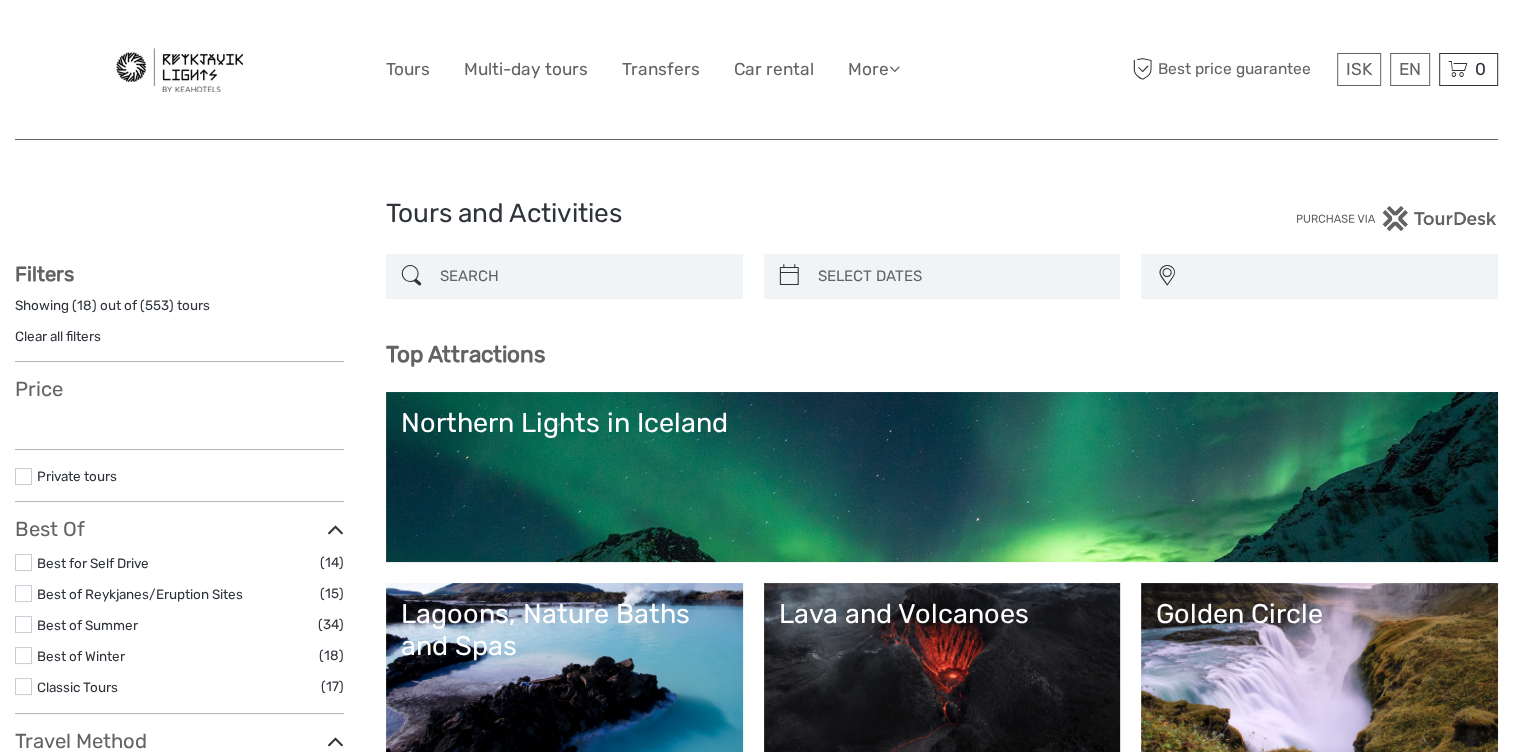 select 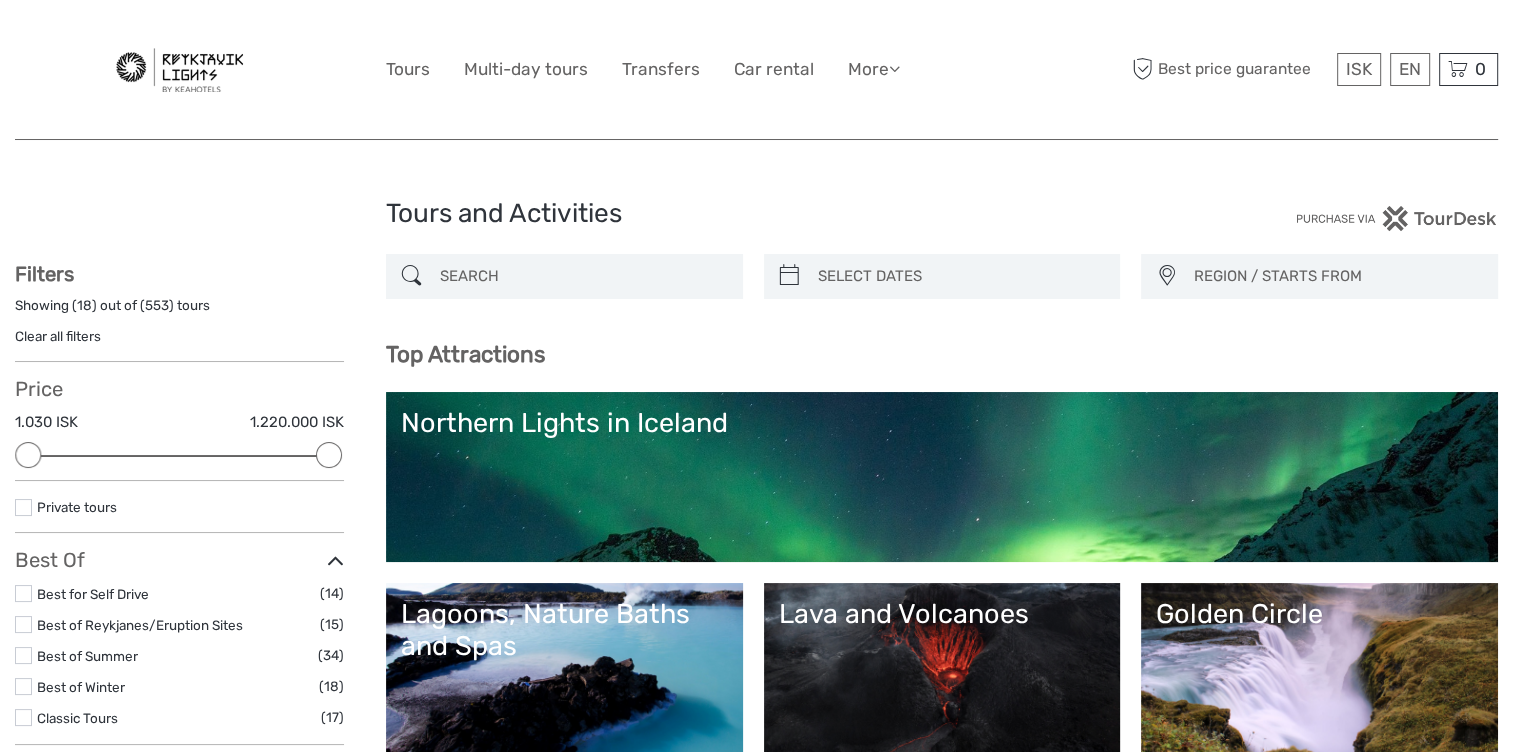 scroll, scrollTop: 0, scrollLeft: 0, axis: both 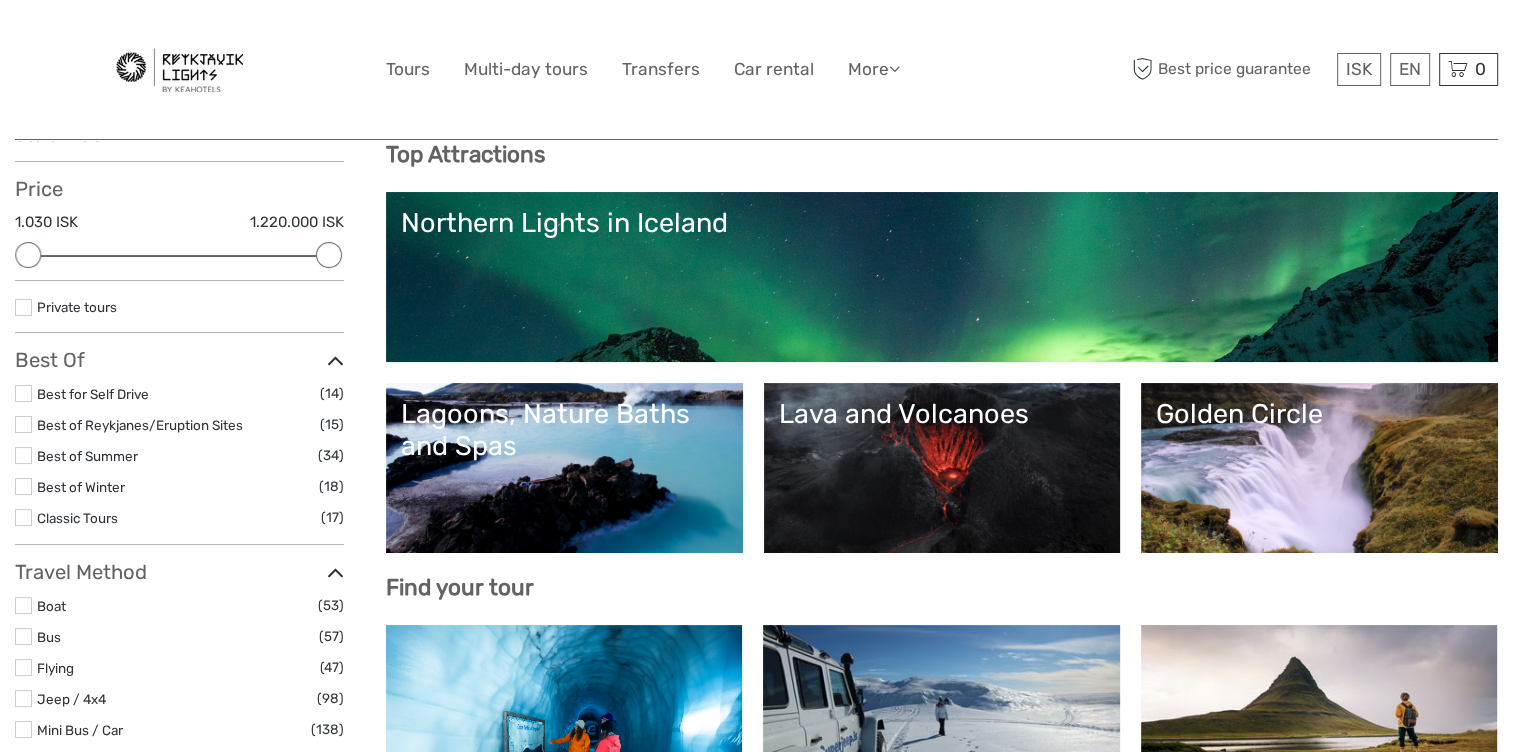 click on "Golden Circle" at bounding box center (1319, 468) 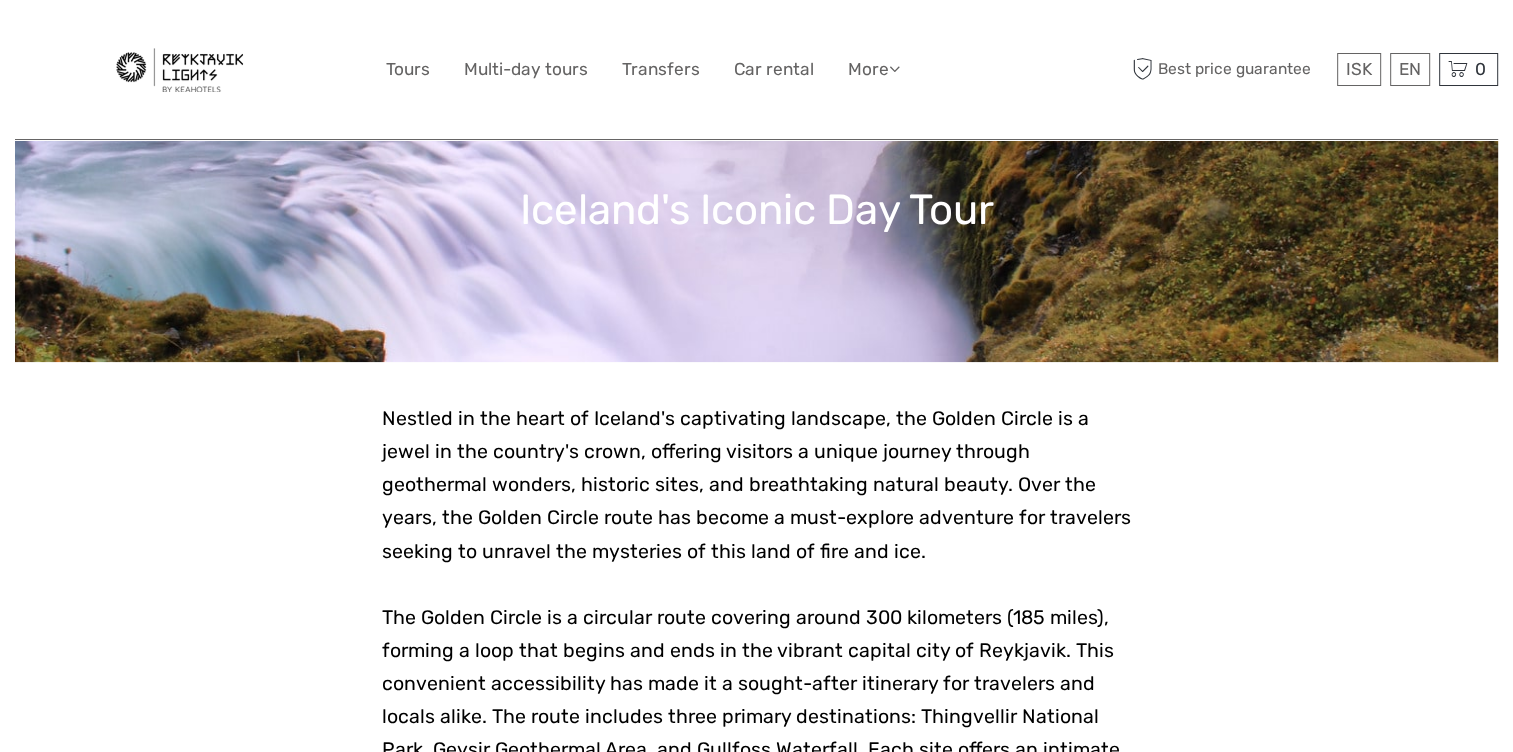 scroll, scrollTop: 300, scrollLeft: 0, axis: vertical 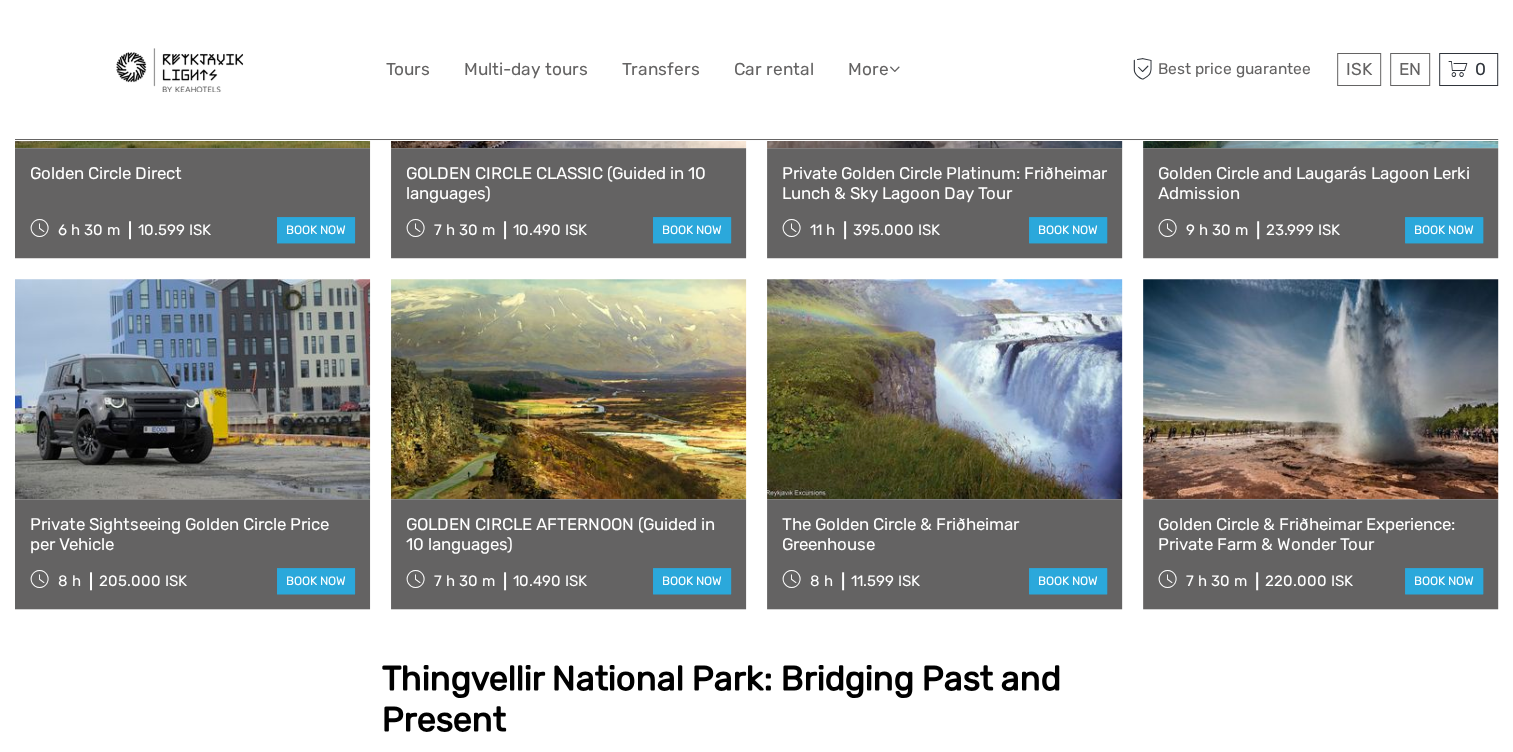 click on "The Golden Circle & Friðheimar Greenhouse" at bounding box center (944, 534) 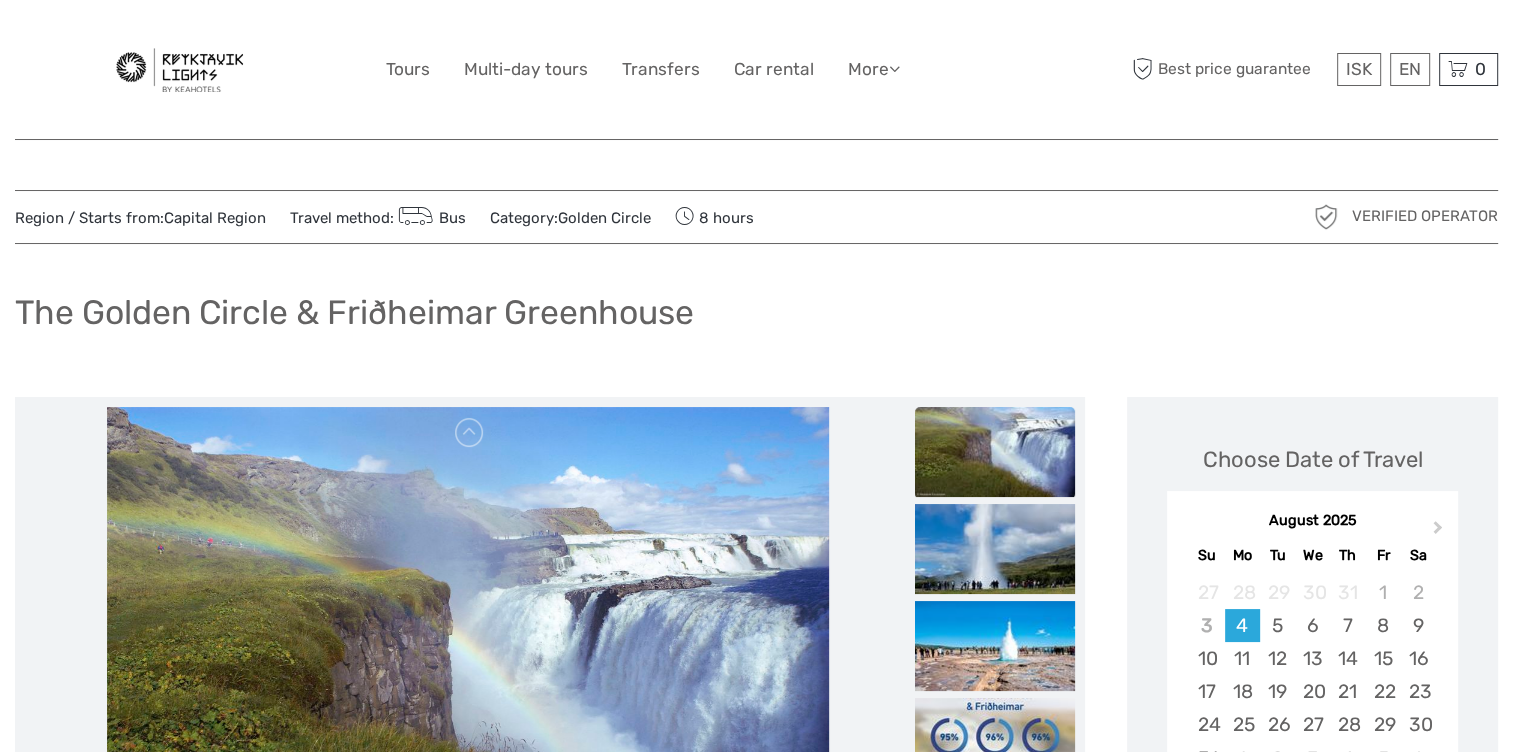 scroll, scrollTop: 200, scrollLeft: 0, axis: vertical 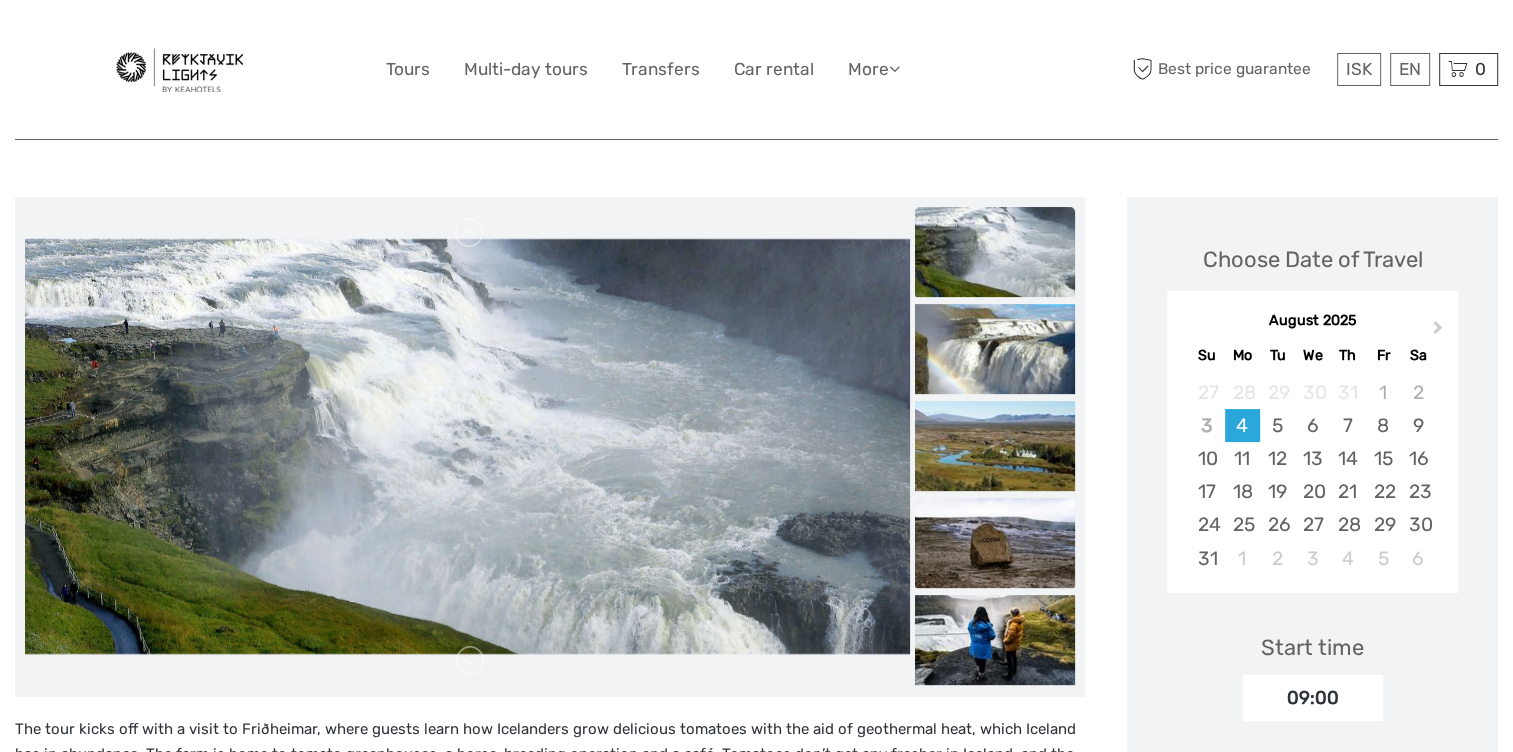 click at bounding box center [995, 543] 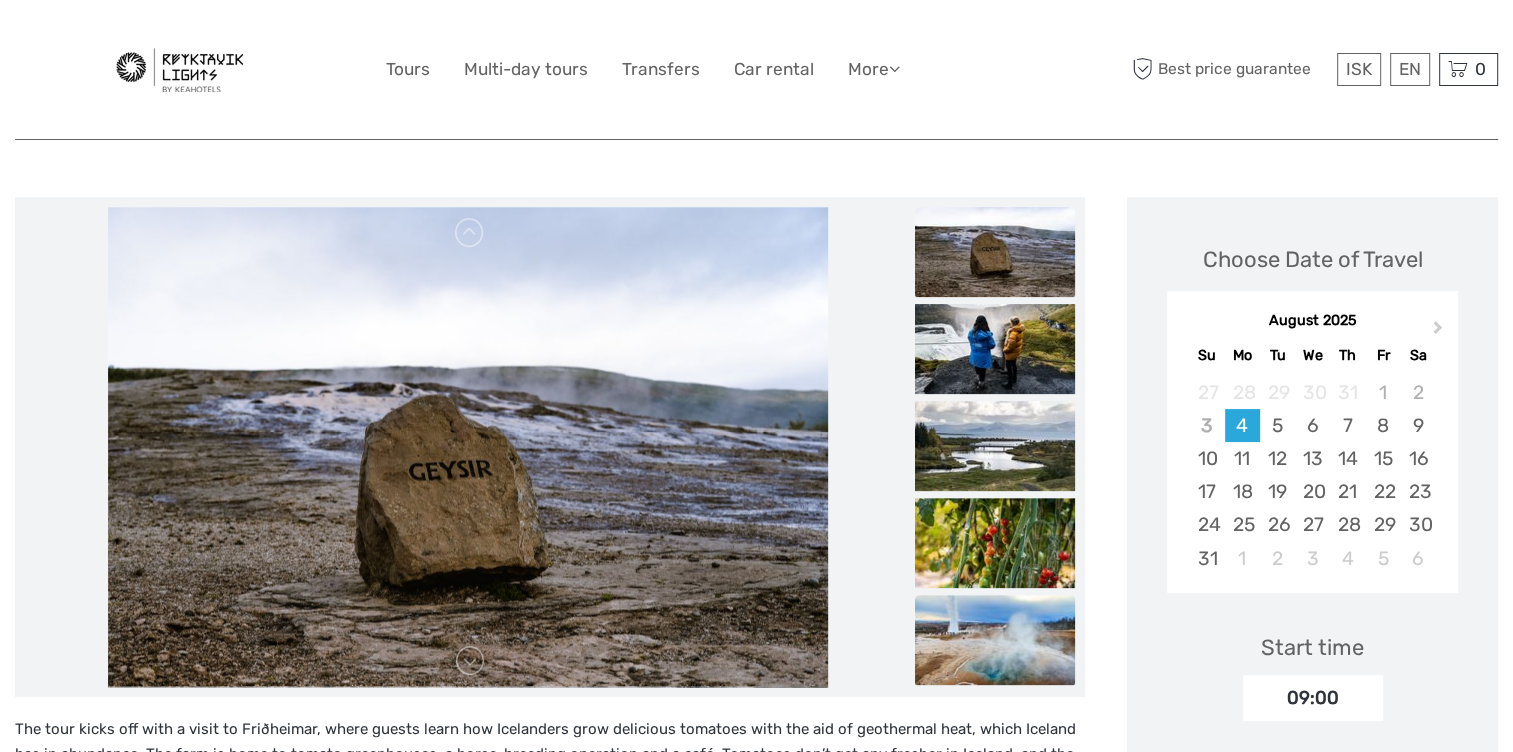 click at bounding box center (995, 640) 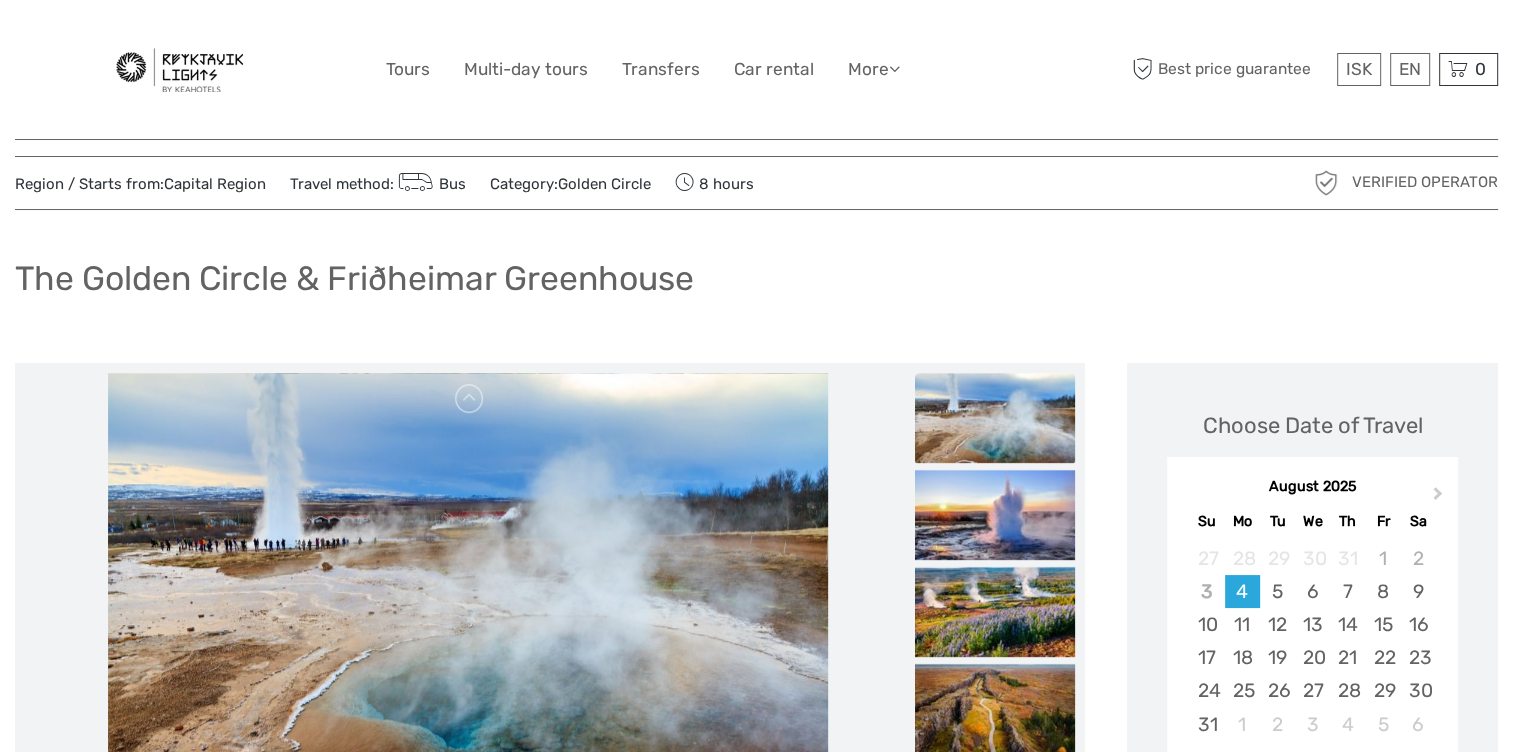 scroll, scrollTop: 0, scrollLeft: 0, axis: both 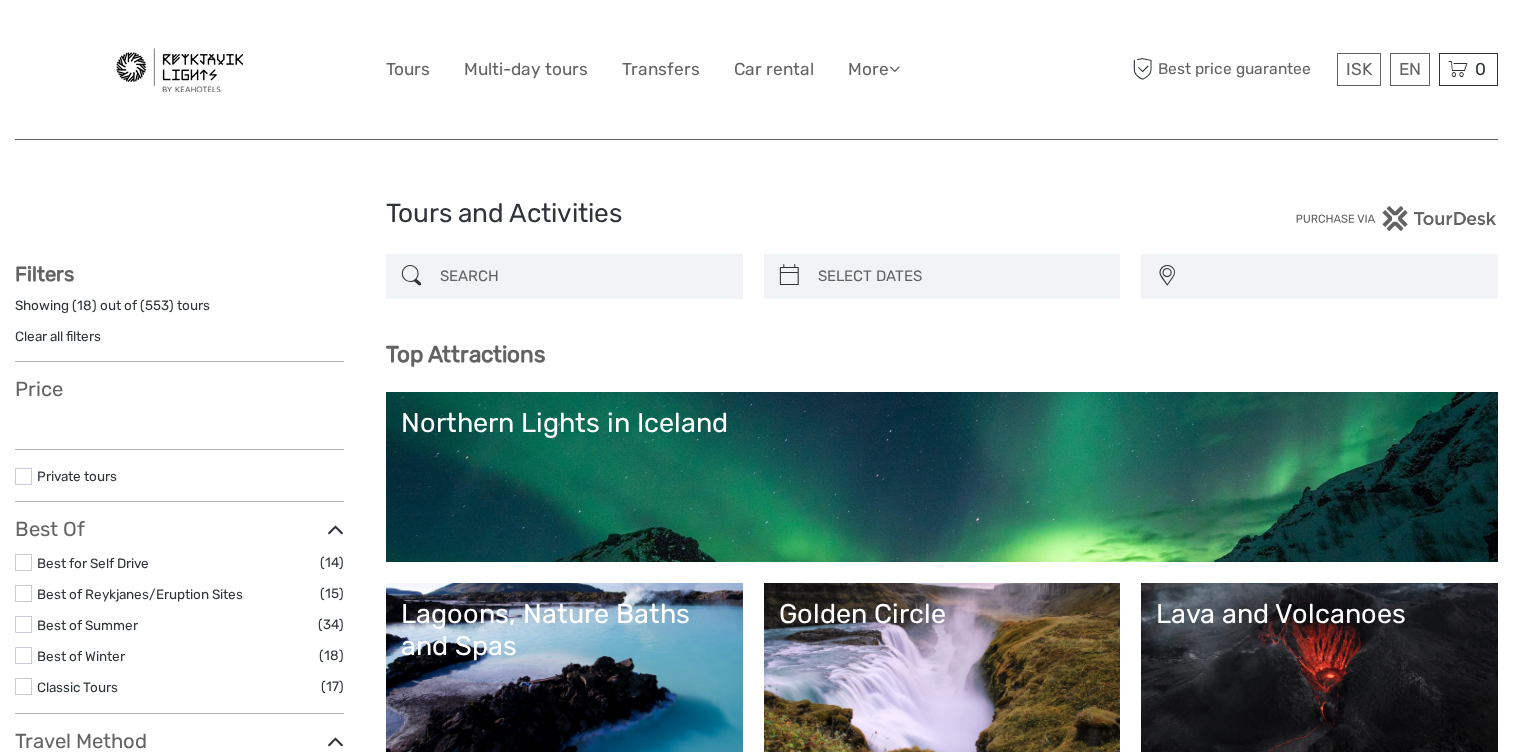 select 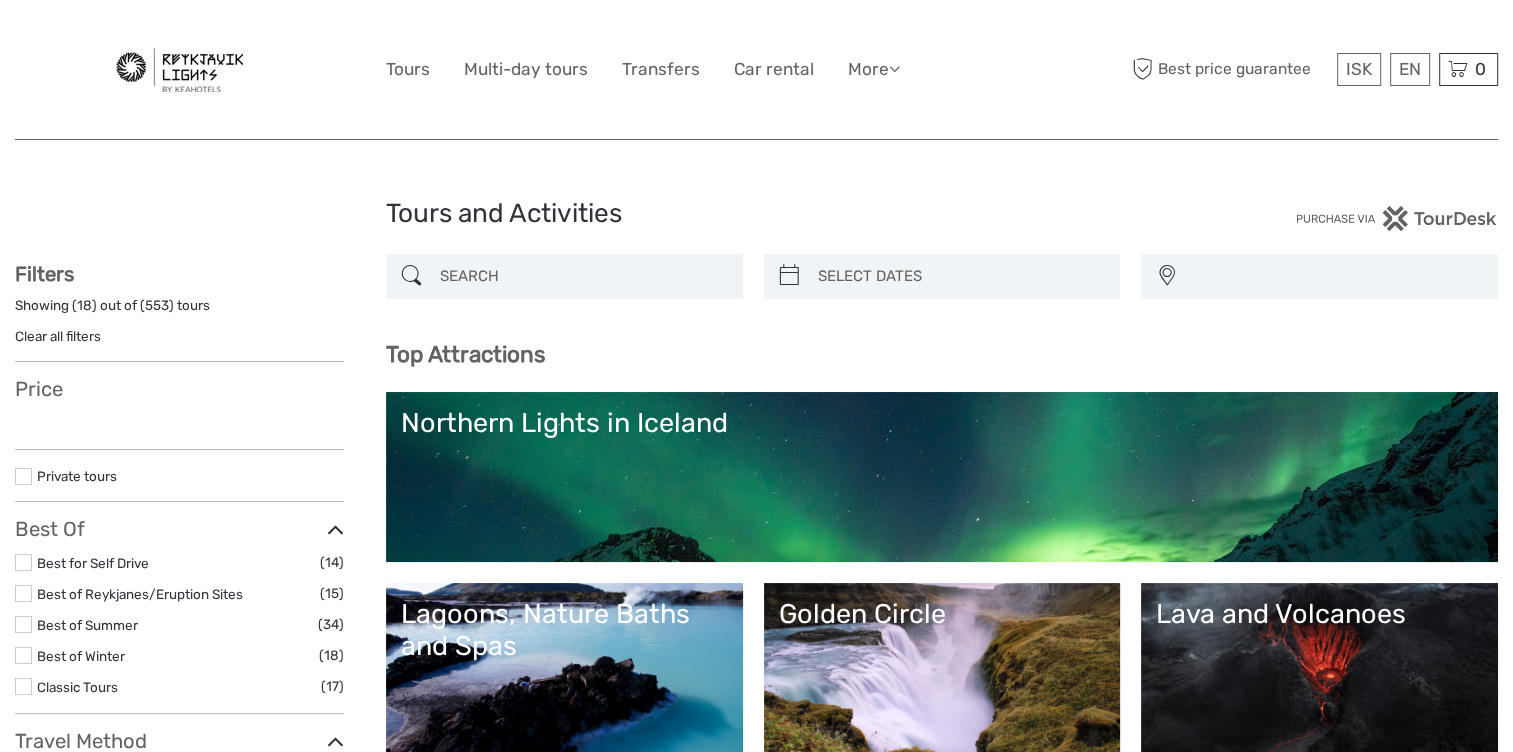 select 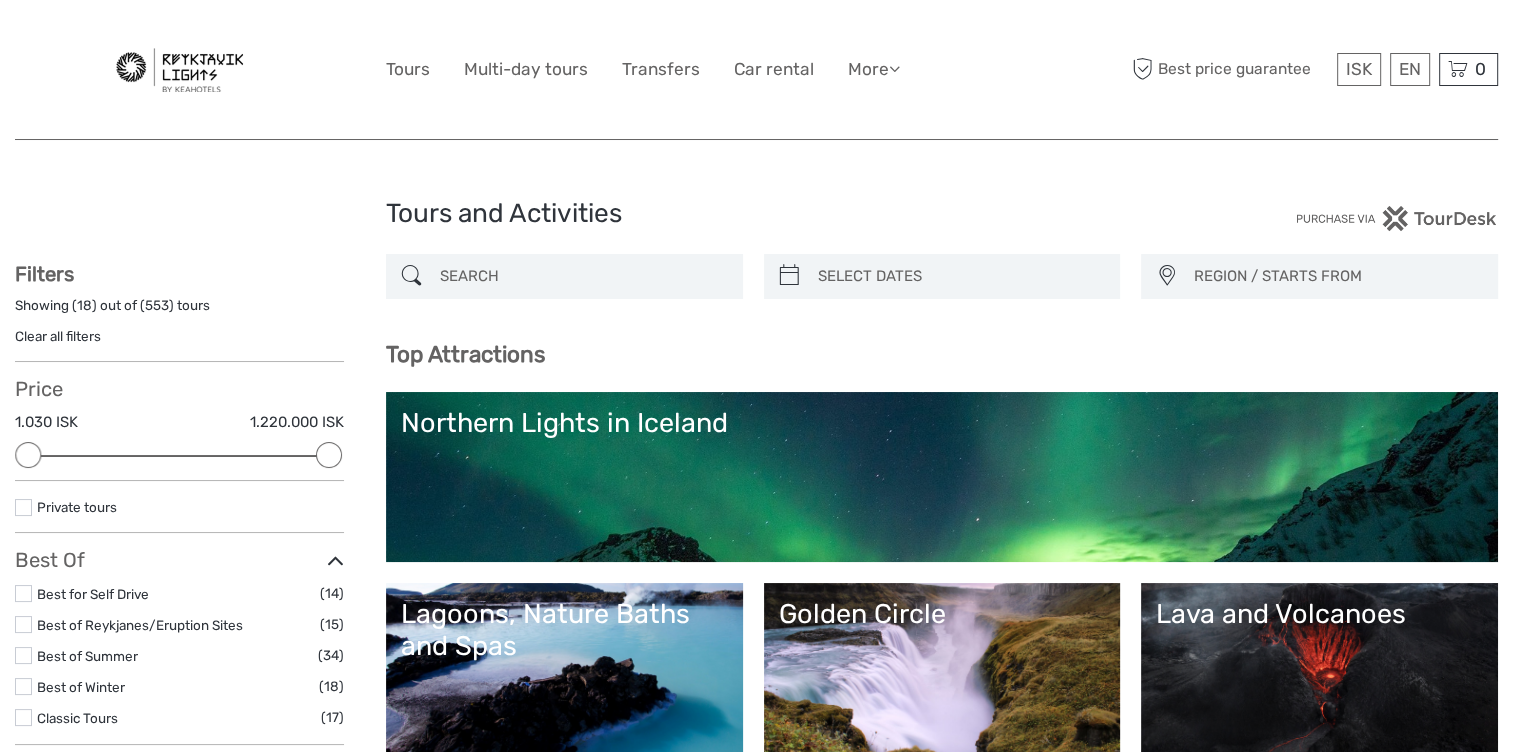 scroll, scrollTop: 100, scrollLeft: 0, axis: vertical 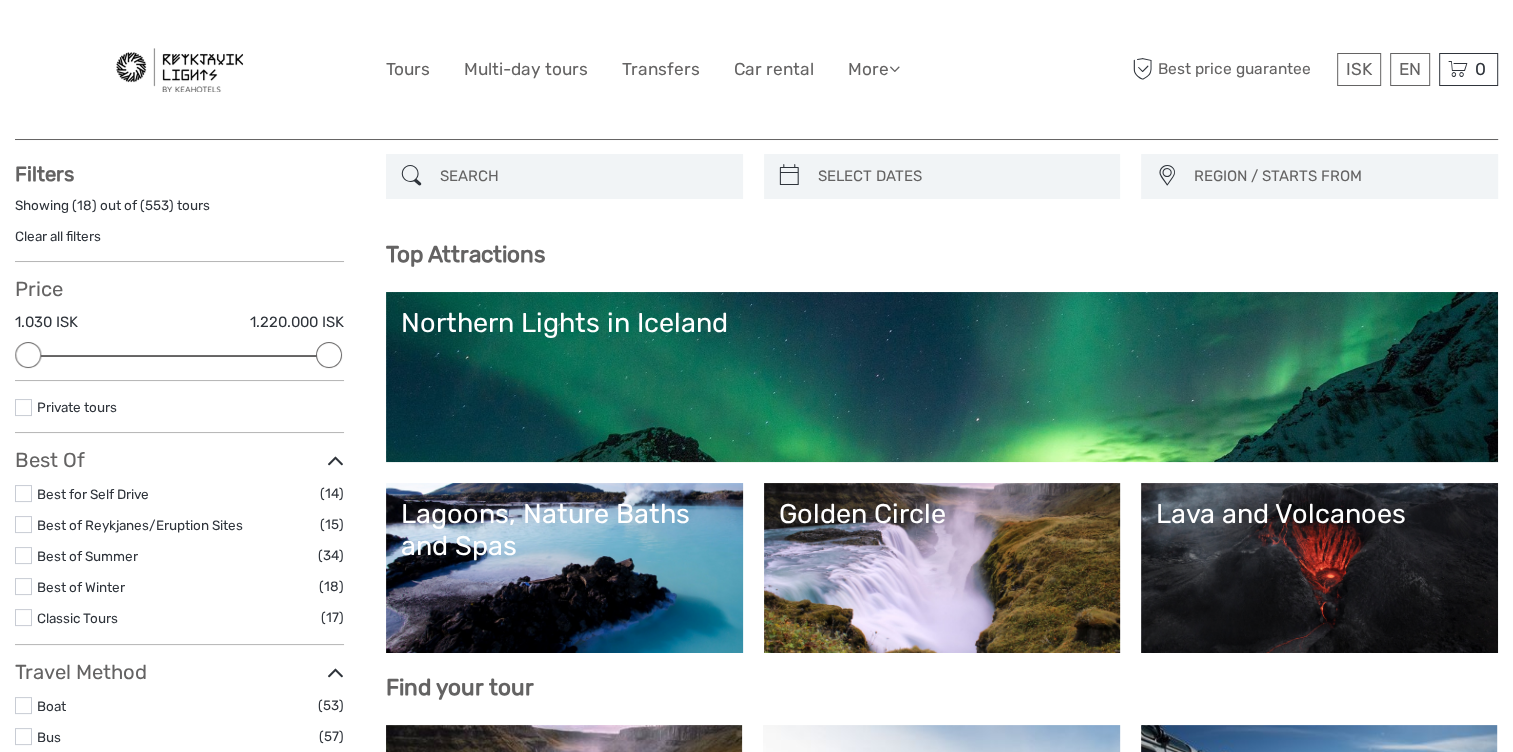 click on "Golden Circle" at bounding box center (942, 514) 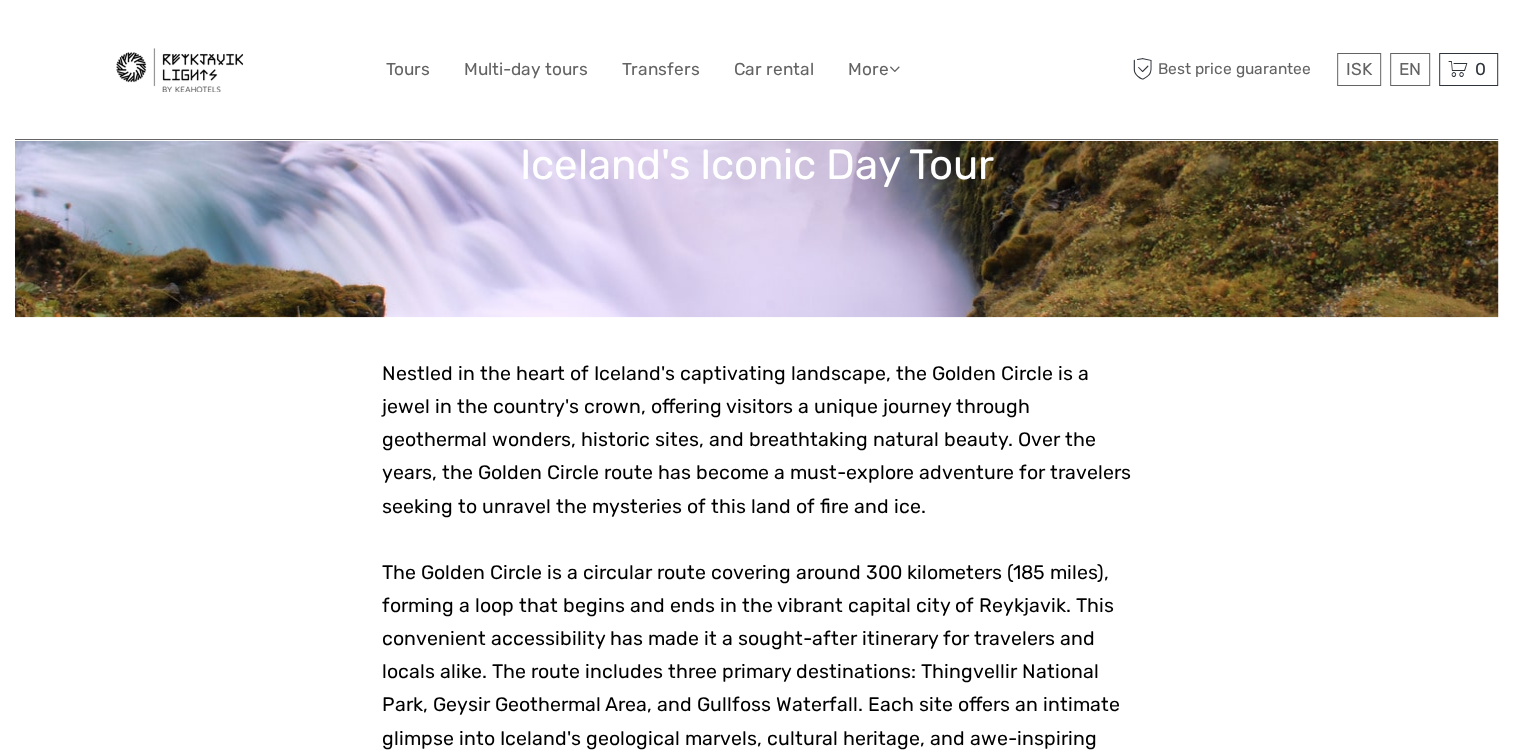 scroll, scrollTop: 300, scrollLeft: 0, axis: vertical 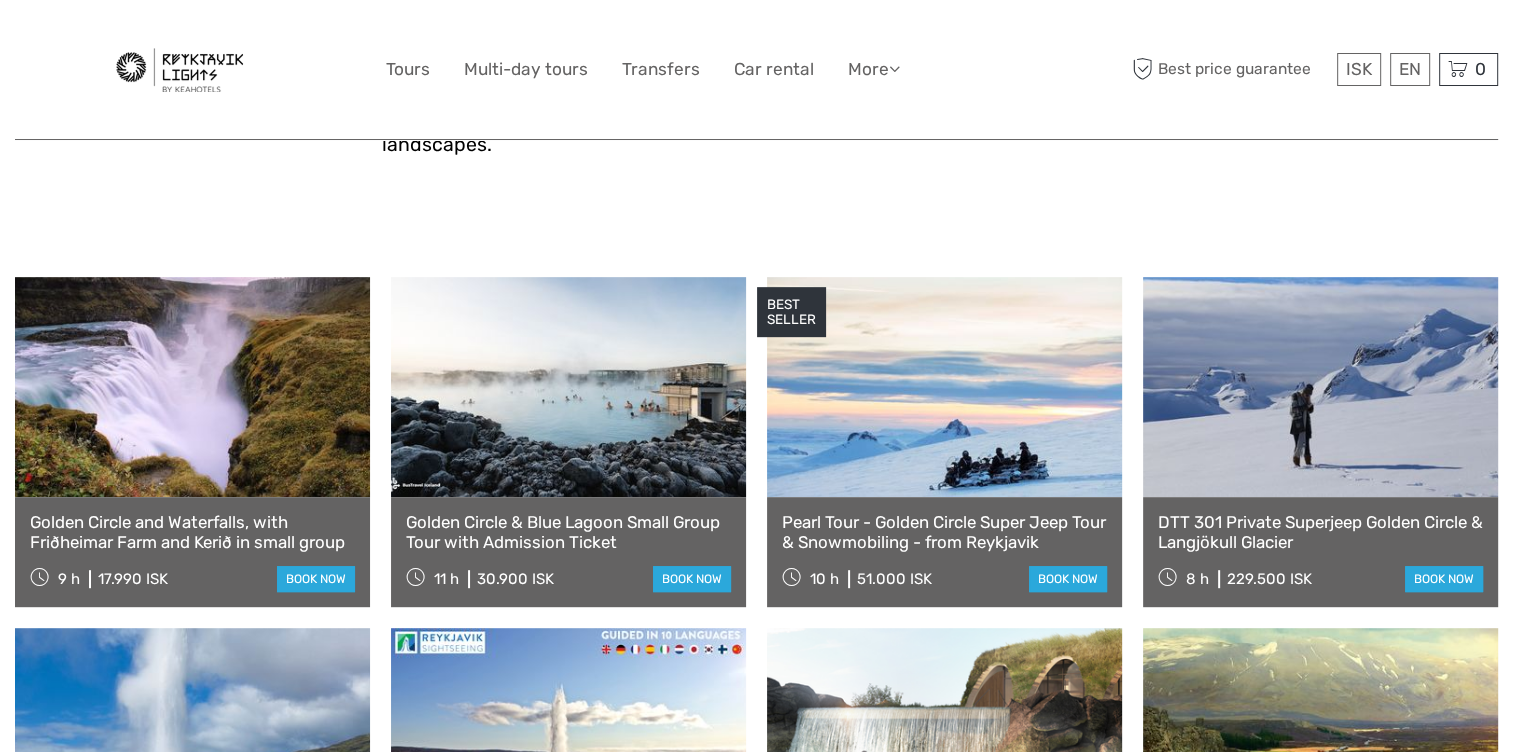 click at bounding box center (192, 387) 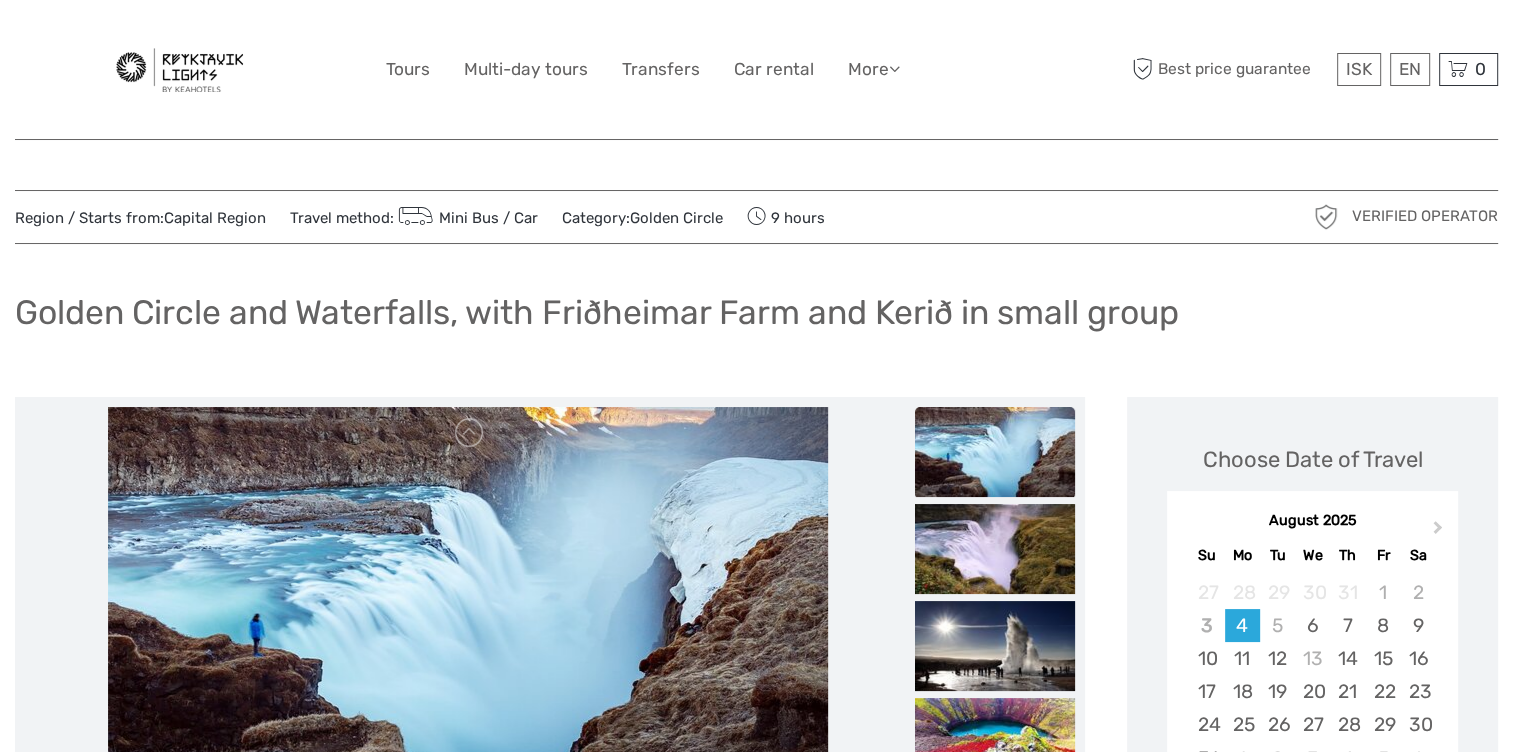 scroll, scrollTop: 300, scrollLeft: 0, axis: vertical 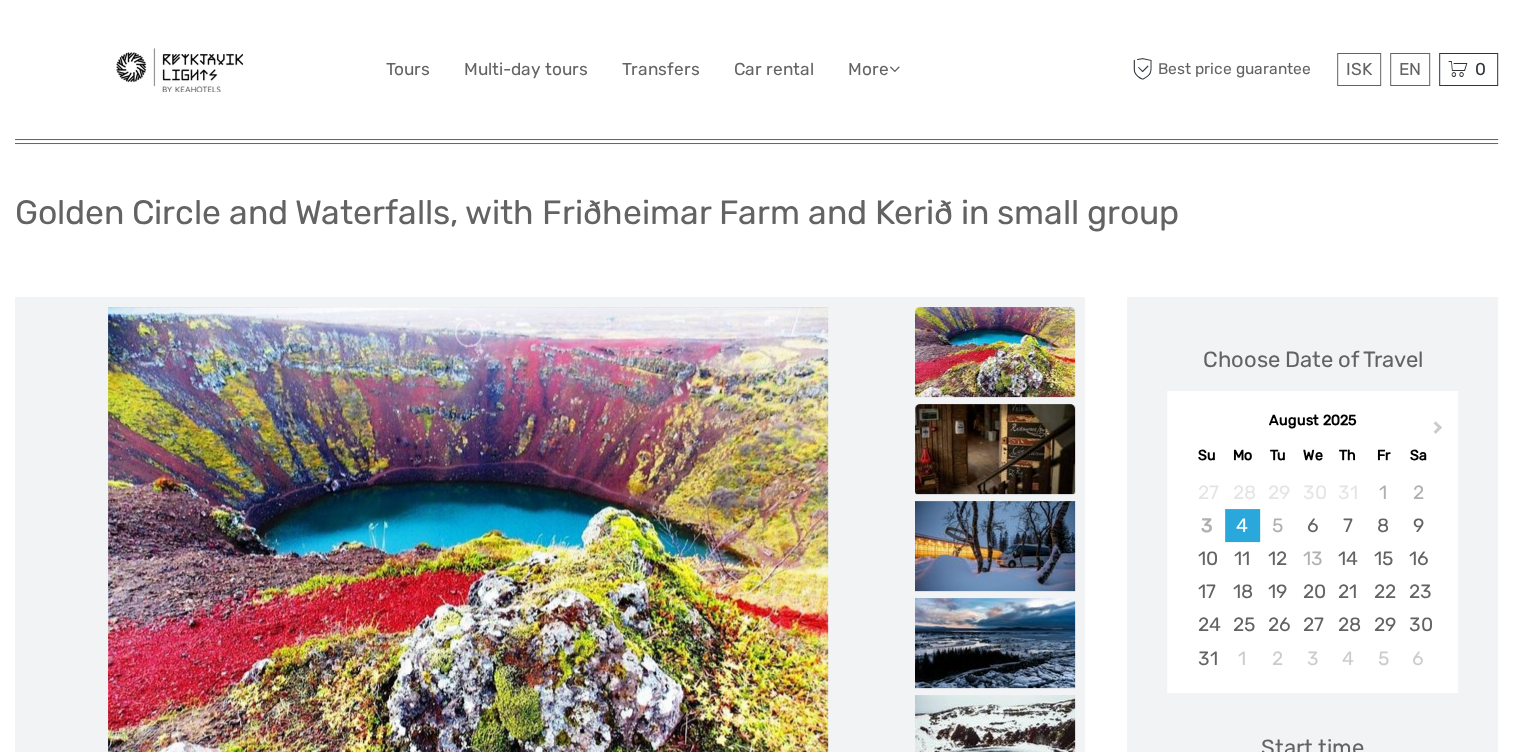 click at bounding box center [995, 449] 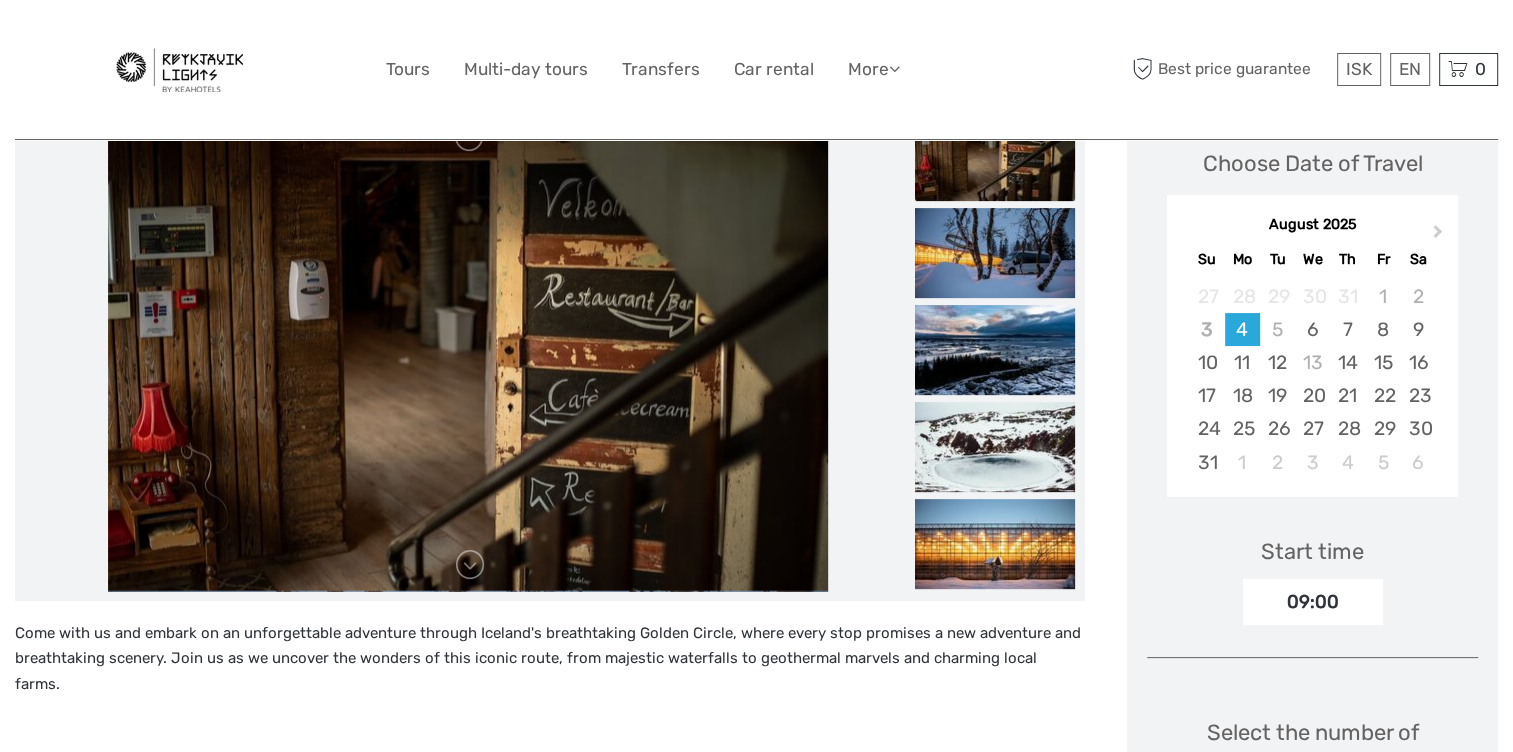 scroll, scrollTop: 300, scrollLeft: 0, axis: vertical 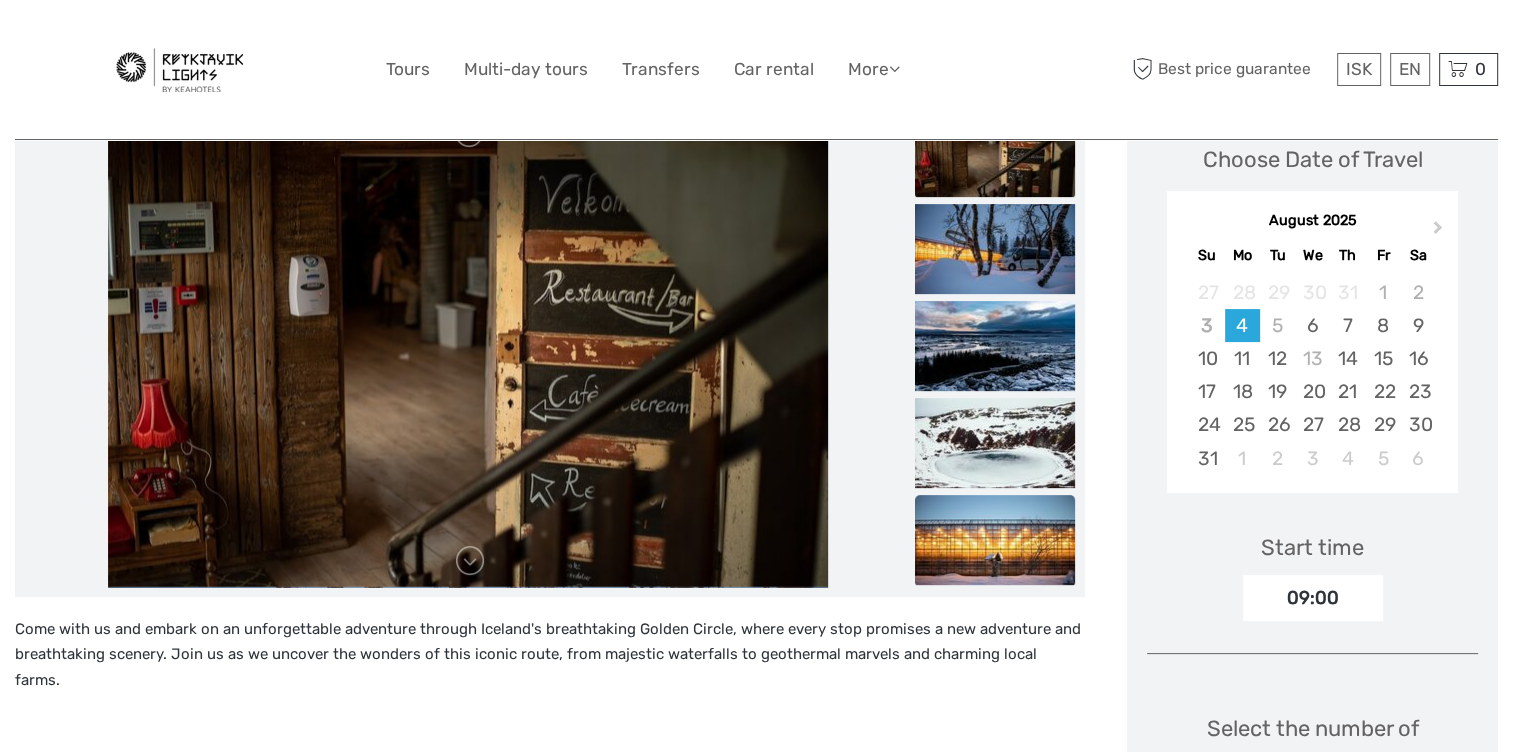 click at bounding box center (995, 540) 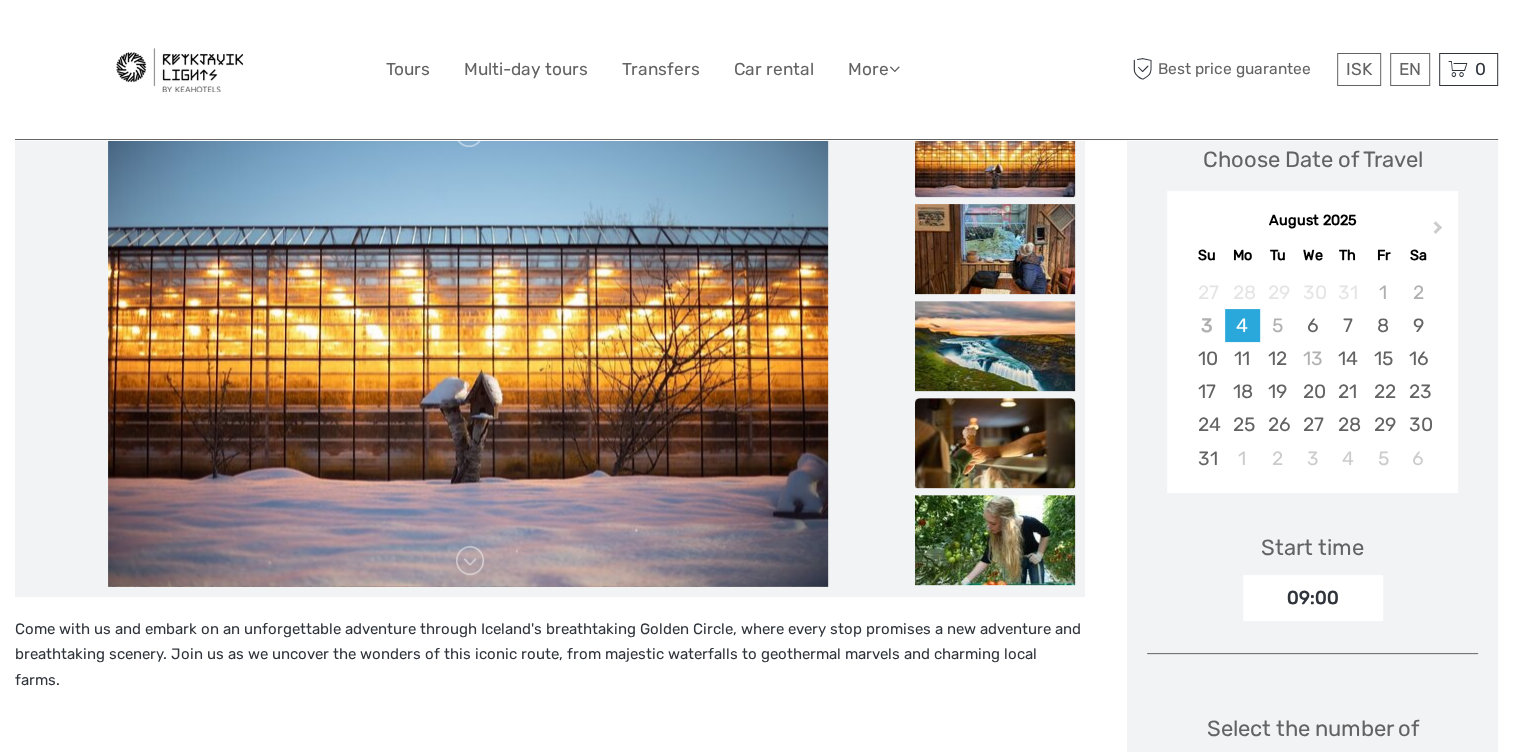 click at bounding box center (995, 443) 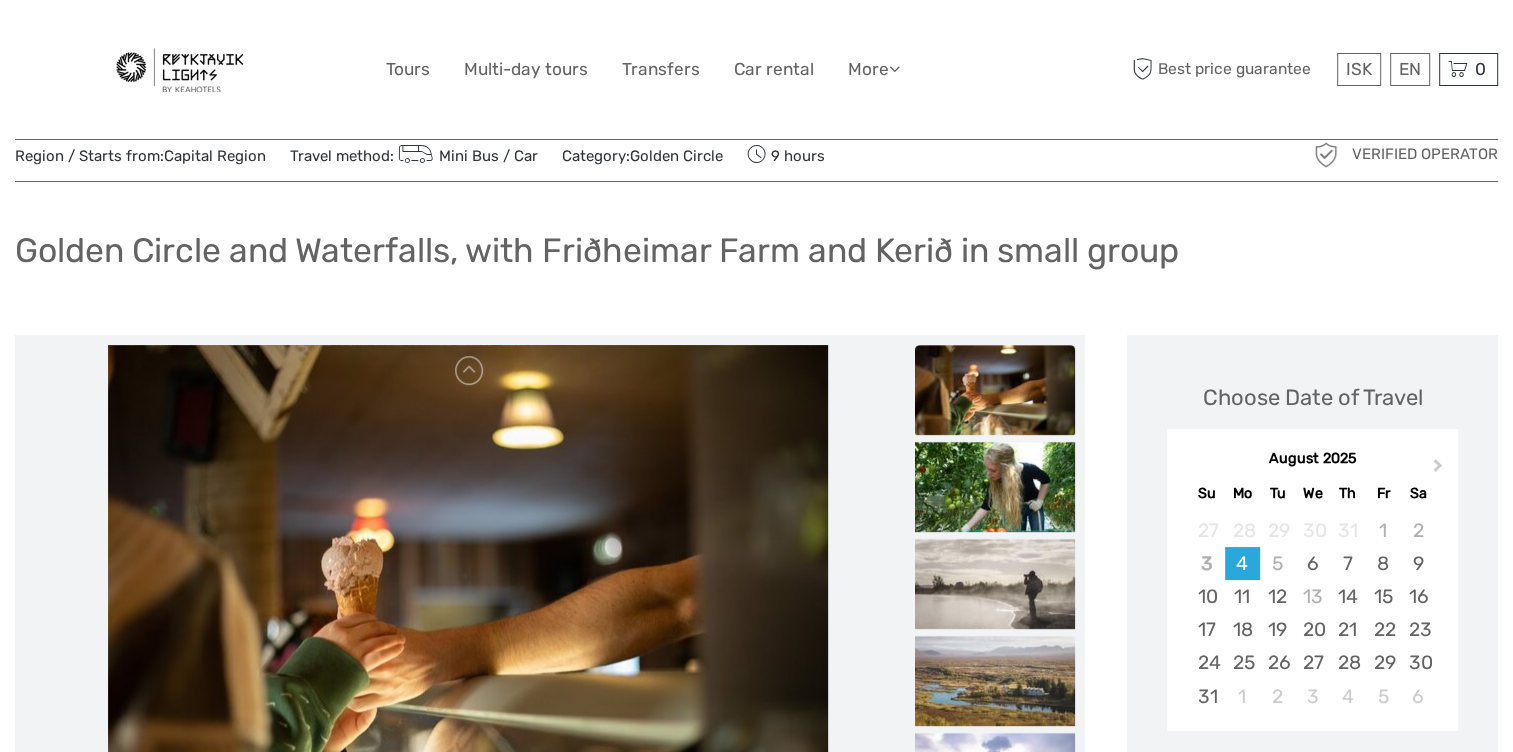 scroll, scrollTop: 0, scrollLeft: 0, axis: both 